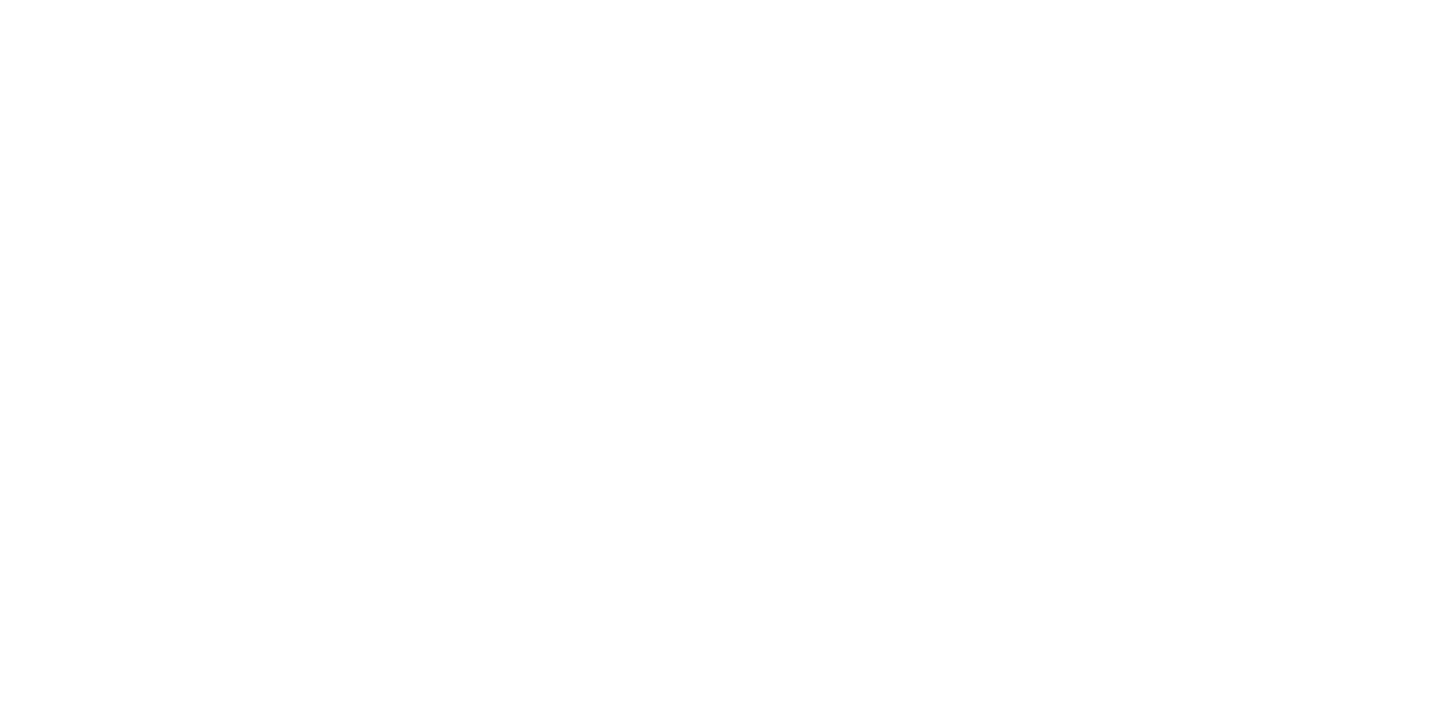 scroll, scrollTop: 0, scrollLeft: 0, axis: both 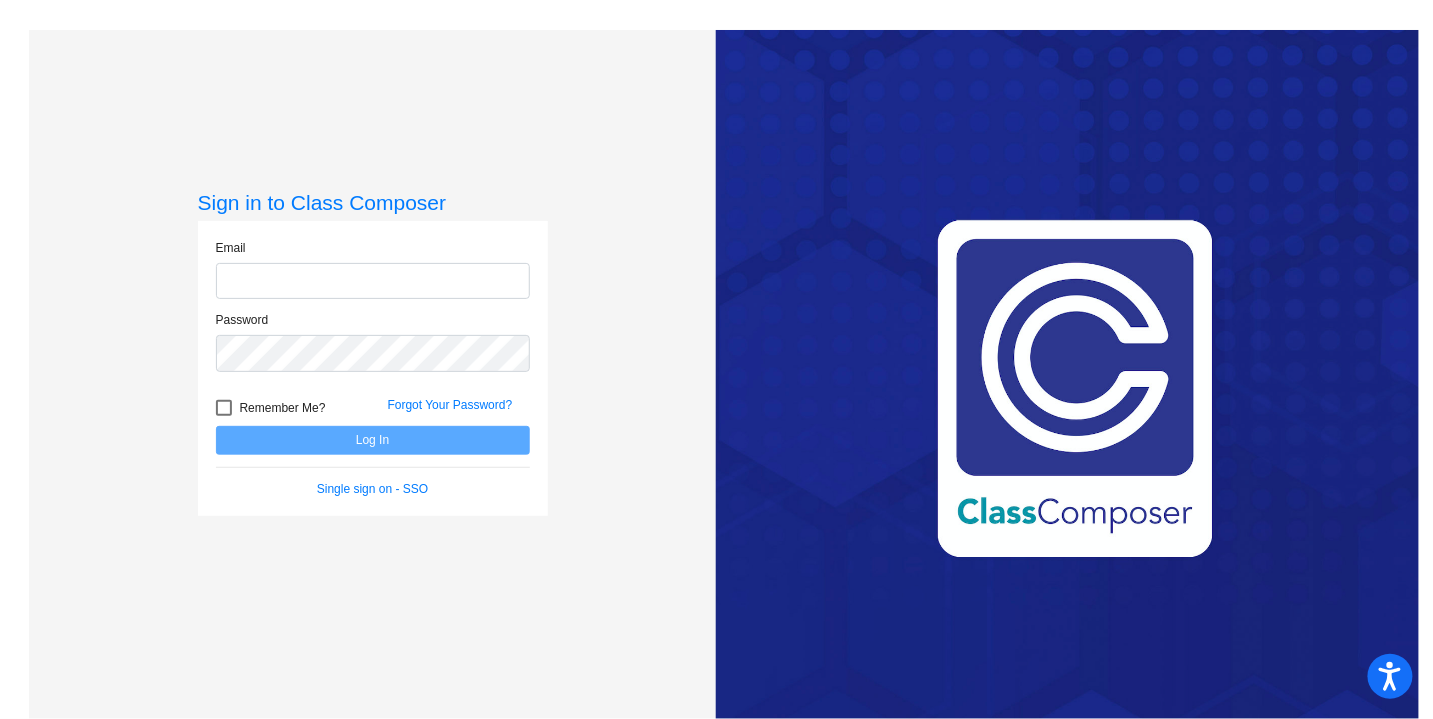 type on "[PERSON_NAME][EMAIL_ADDRESS][PERSON_NAME][DOMAIN_NAME]" 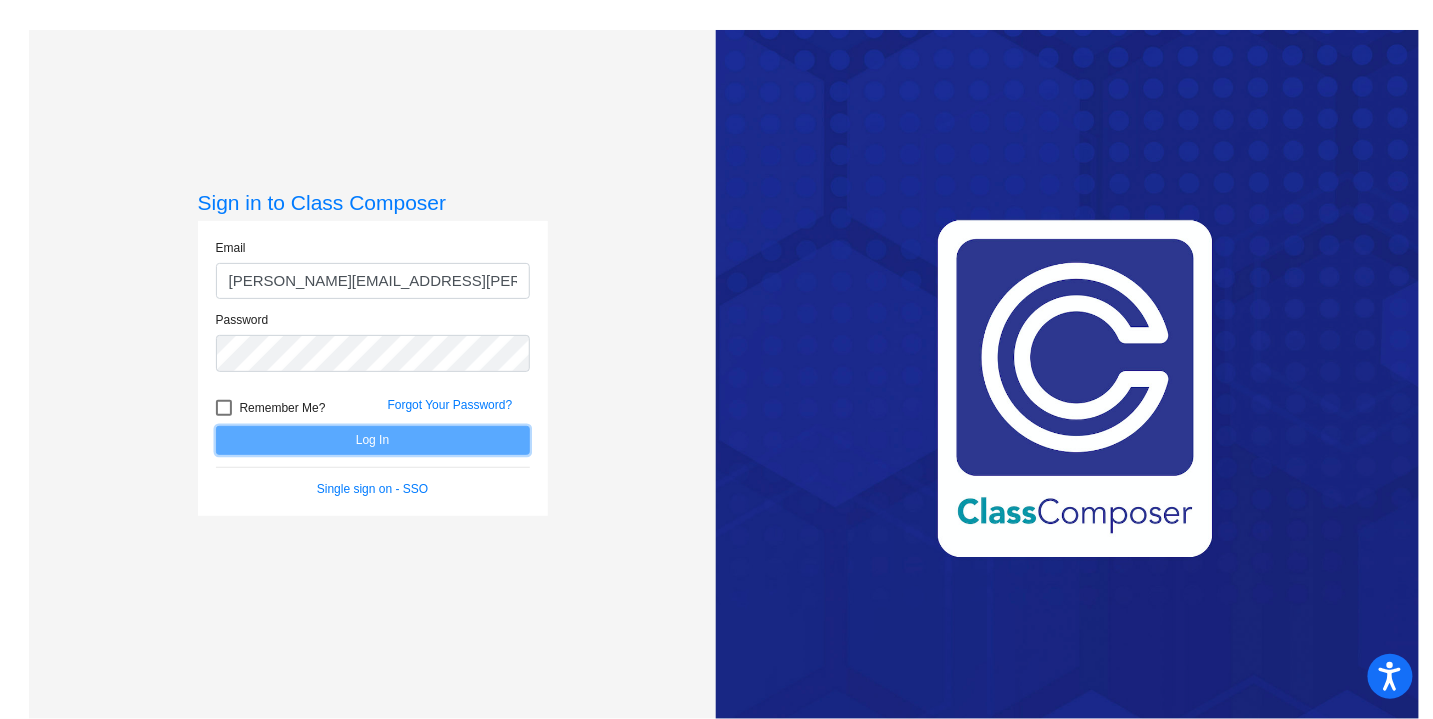 click on "Log In" 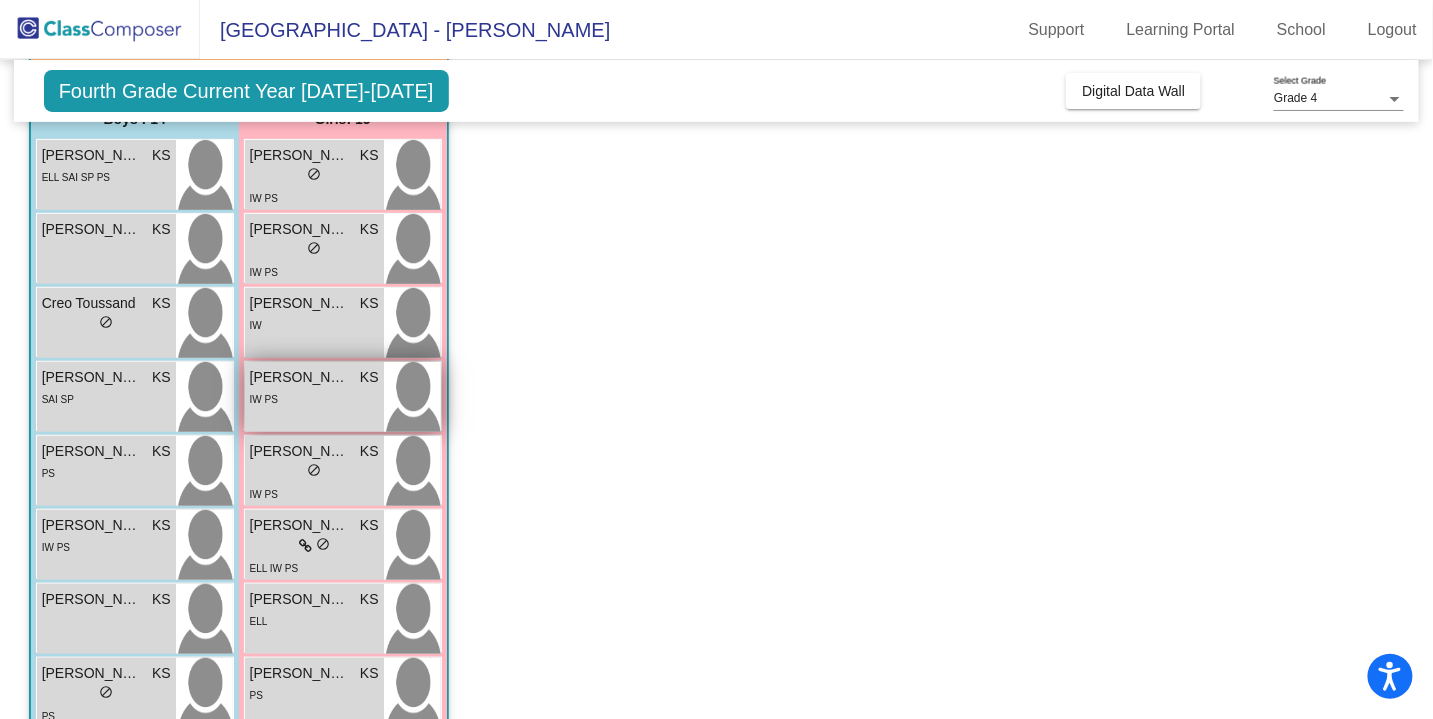 scroll, scrollTop: 184, scrollLeft: 0, axis: vertical 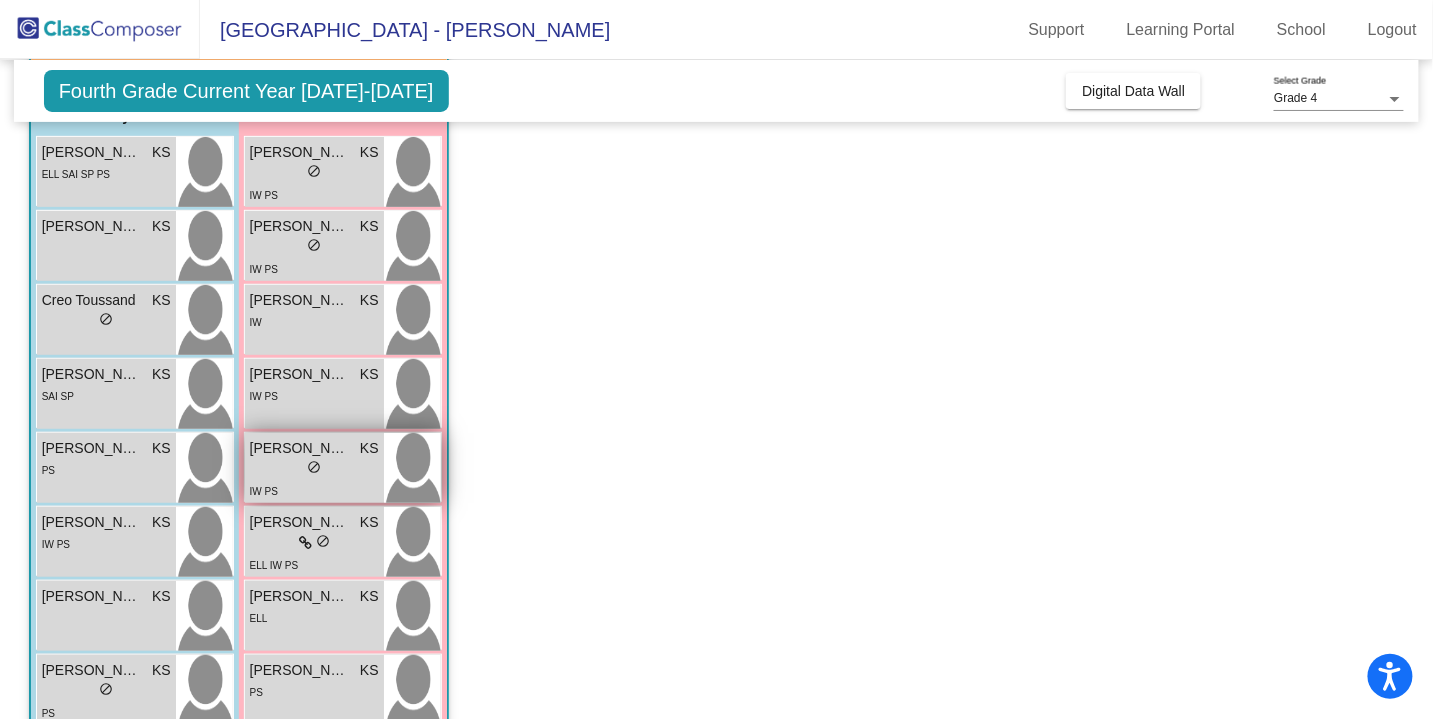 click on "[PERSON_NAME]" at bounding box center [300, 448] 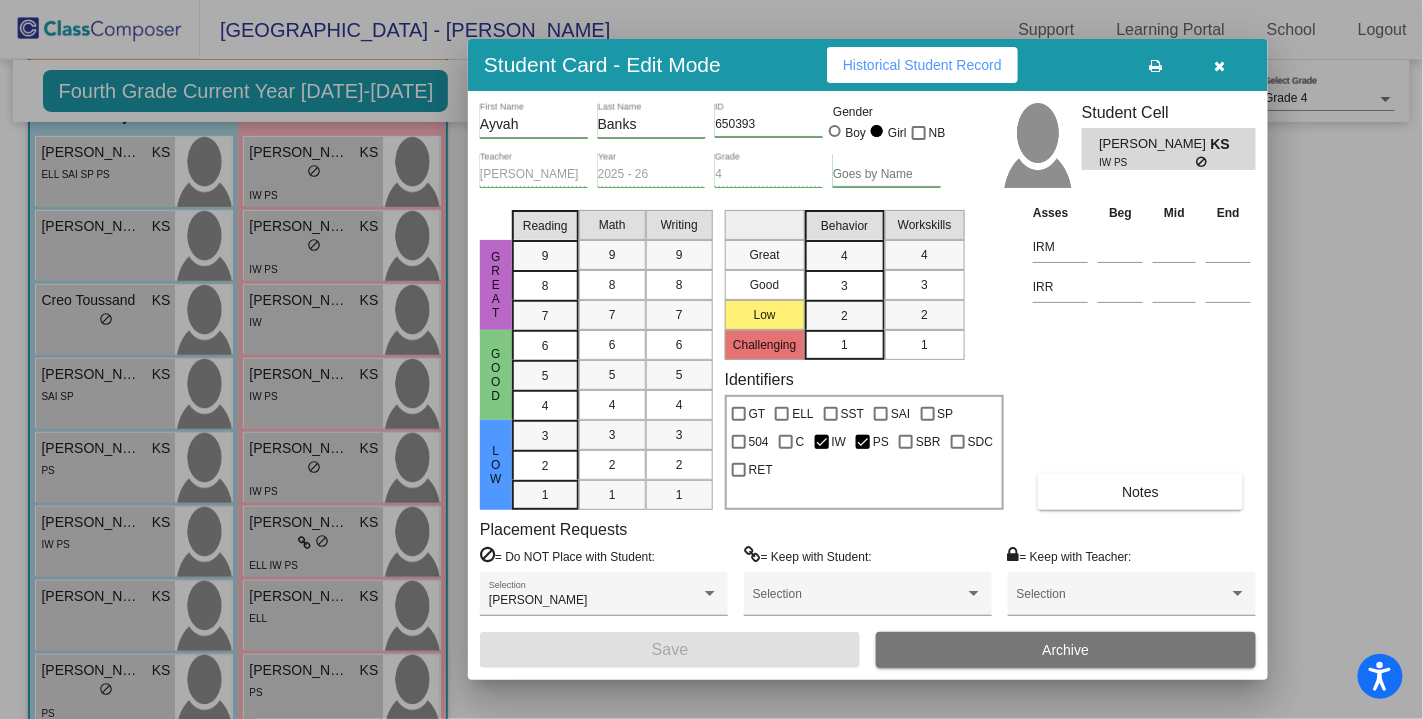 click at bounding box center (1220, 66) 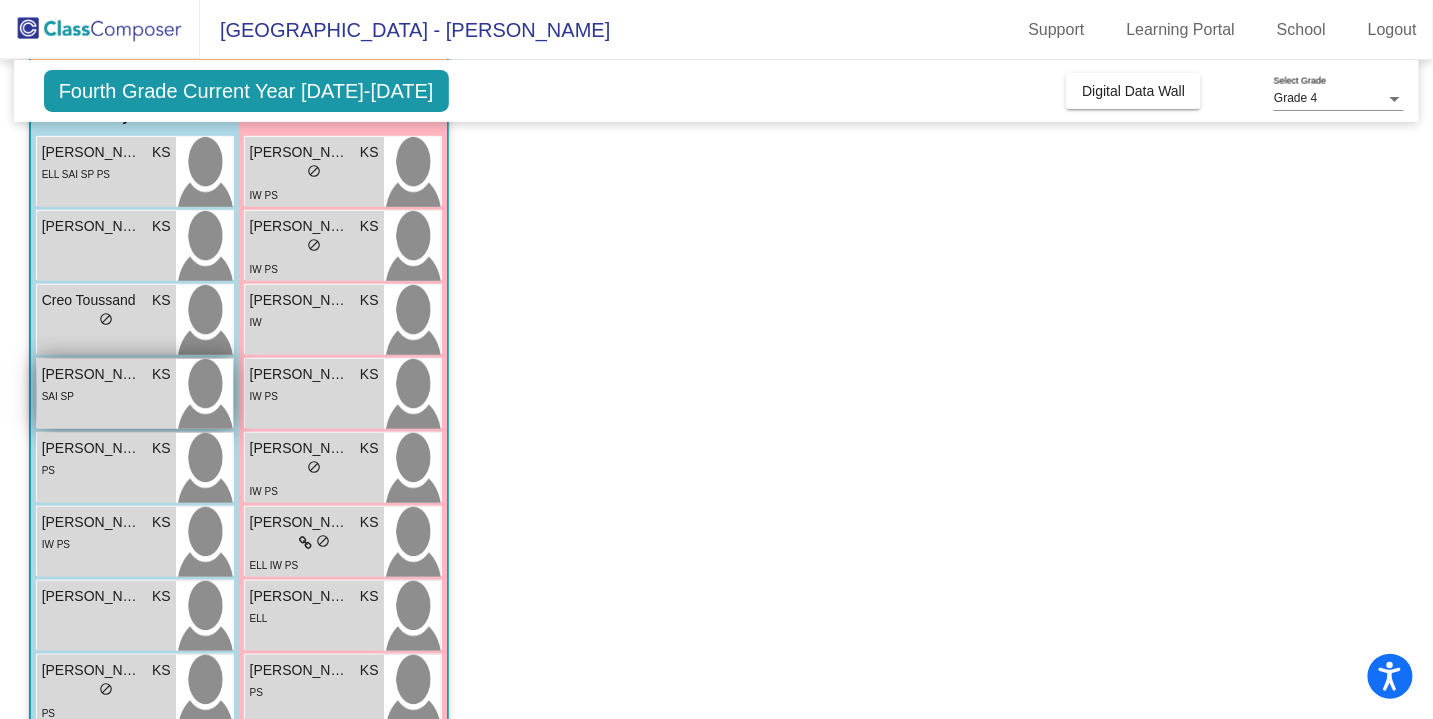 click on "[PERSON_NAME] KS lock do_not_disturb_alt SAI SP" at bounding box center [106, 394] 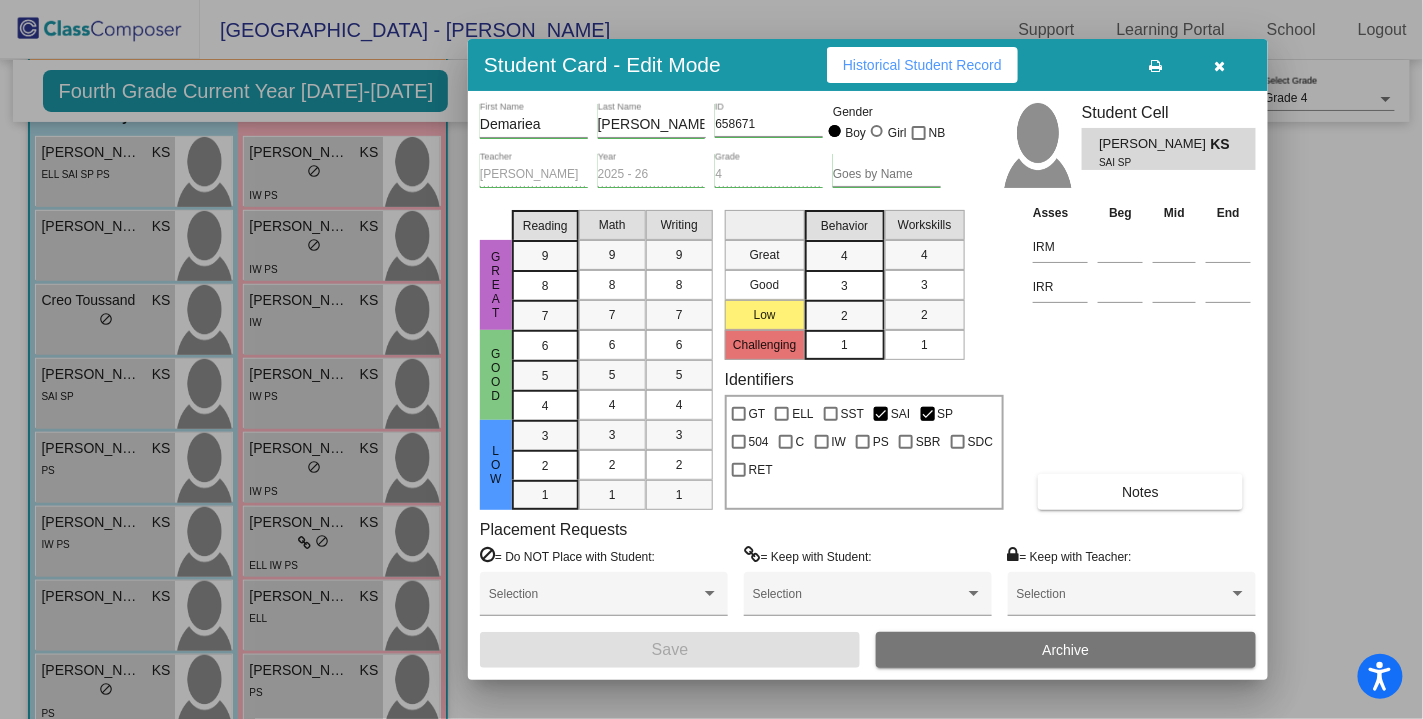 click at bounding box center [1220, 66] 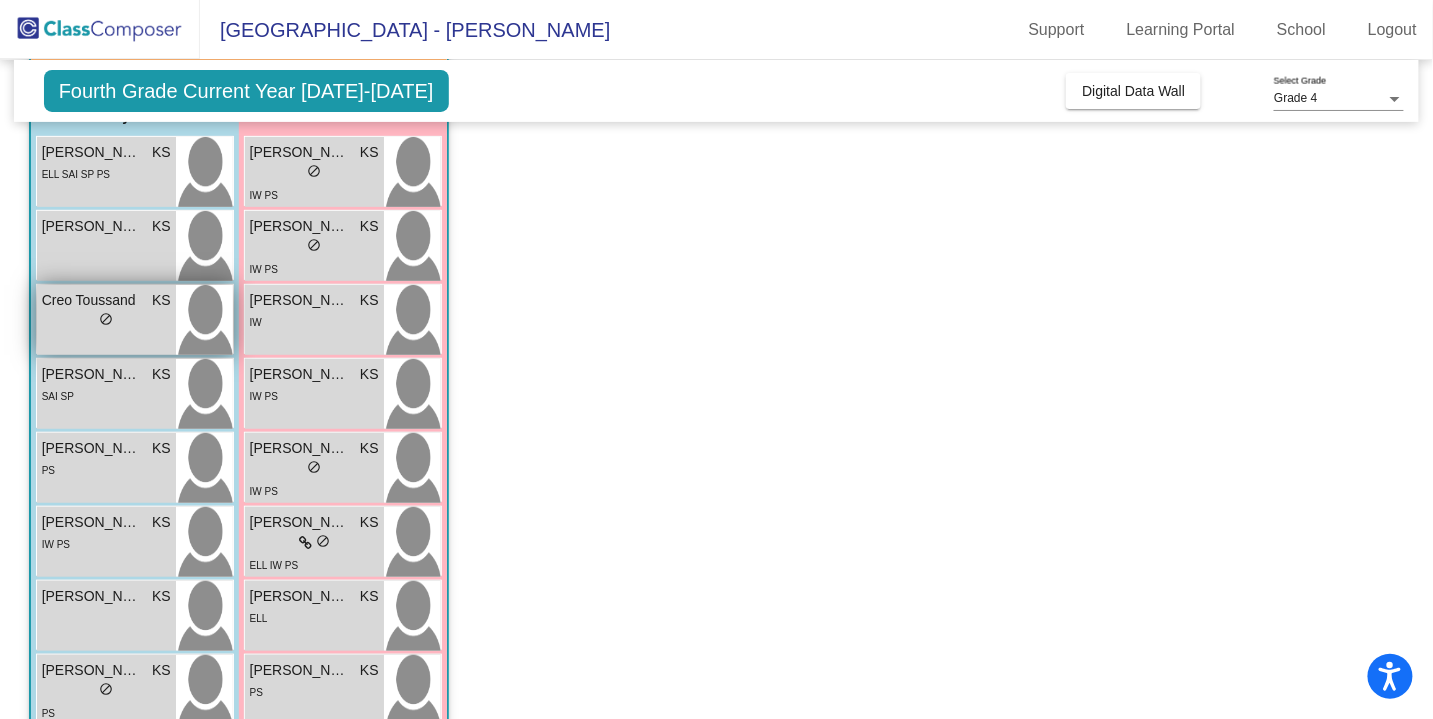 click on "Creo Toussand KS lock do_not_disturb_alt" at bounding box center (106, 320) 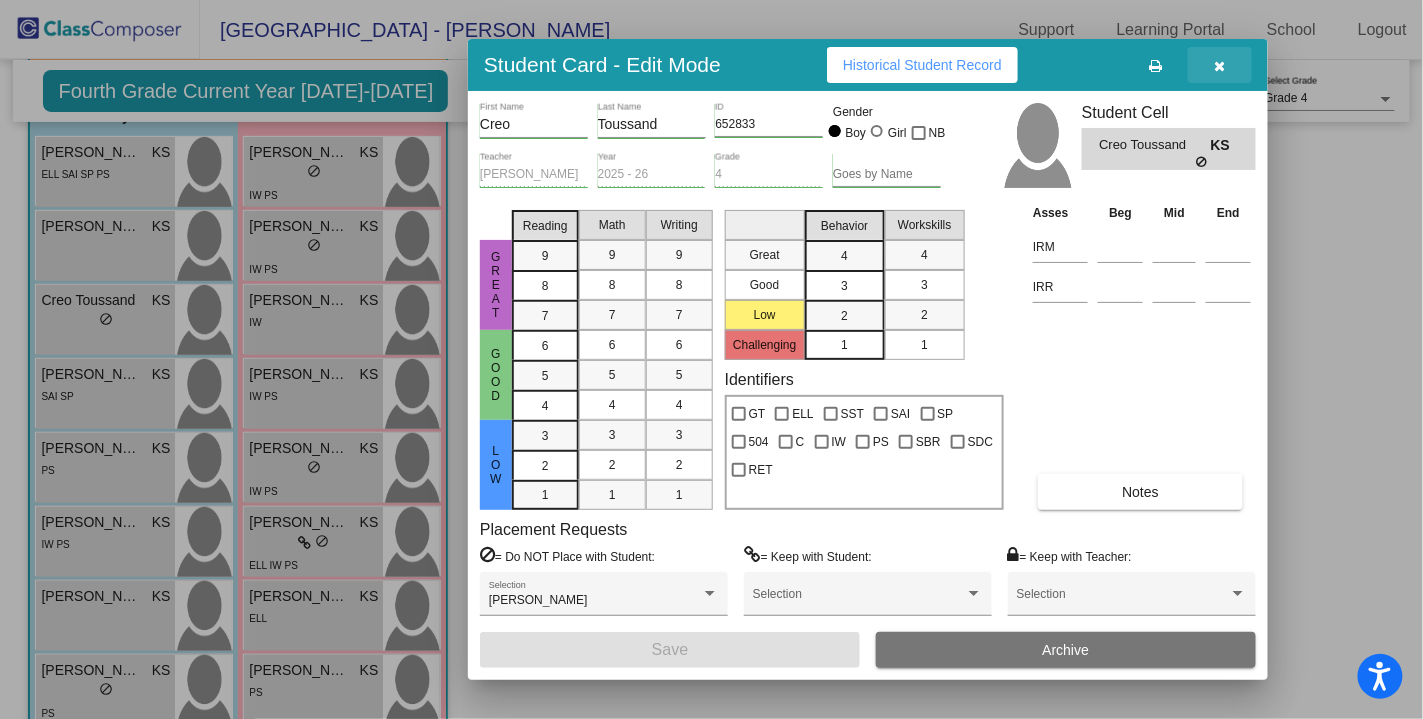 click at bounding box center (1220, 66) 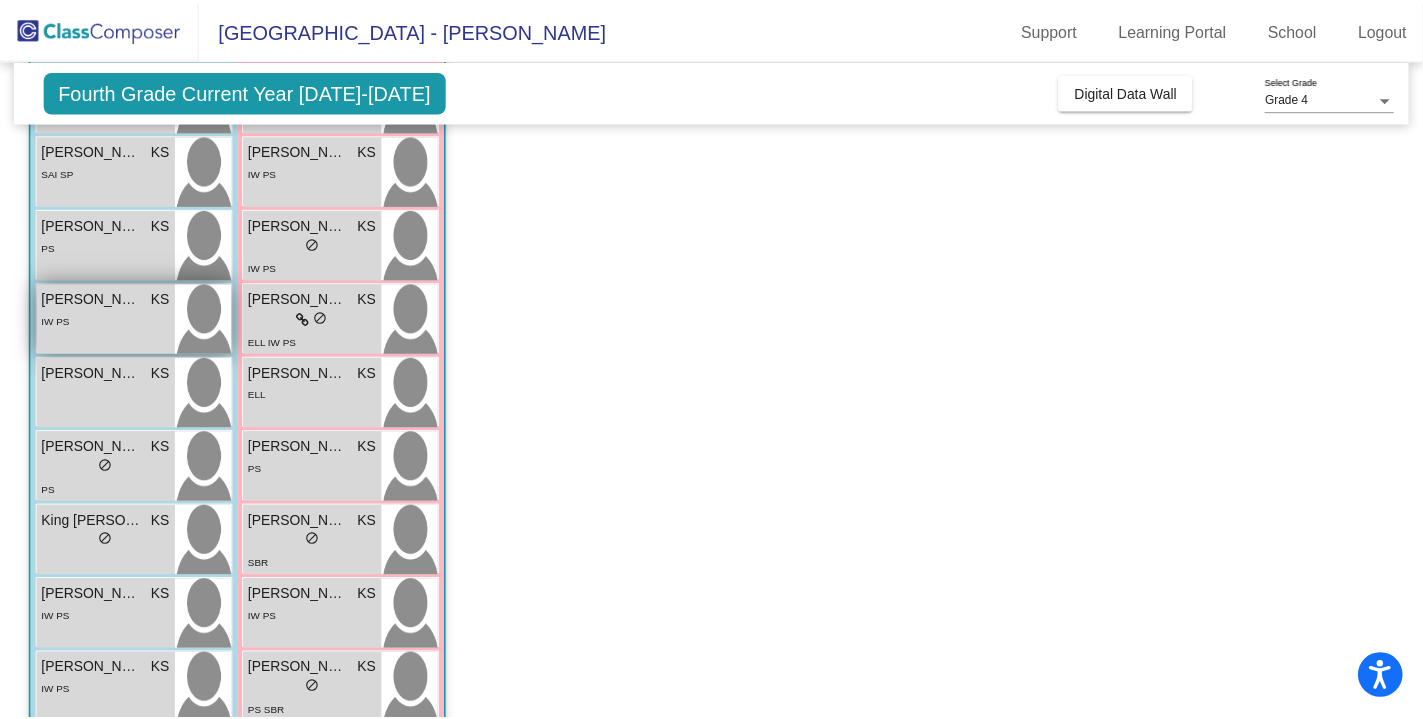 scroll, scrollTop: 436, scrollLeft: 0, axis: vertical 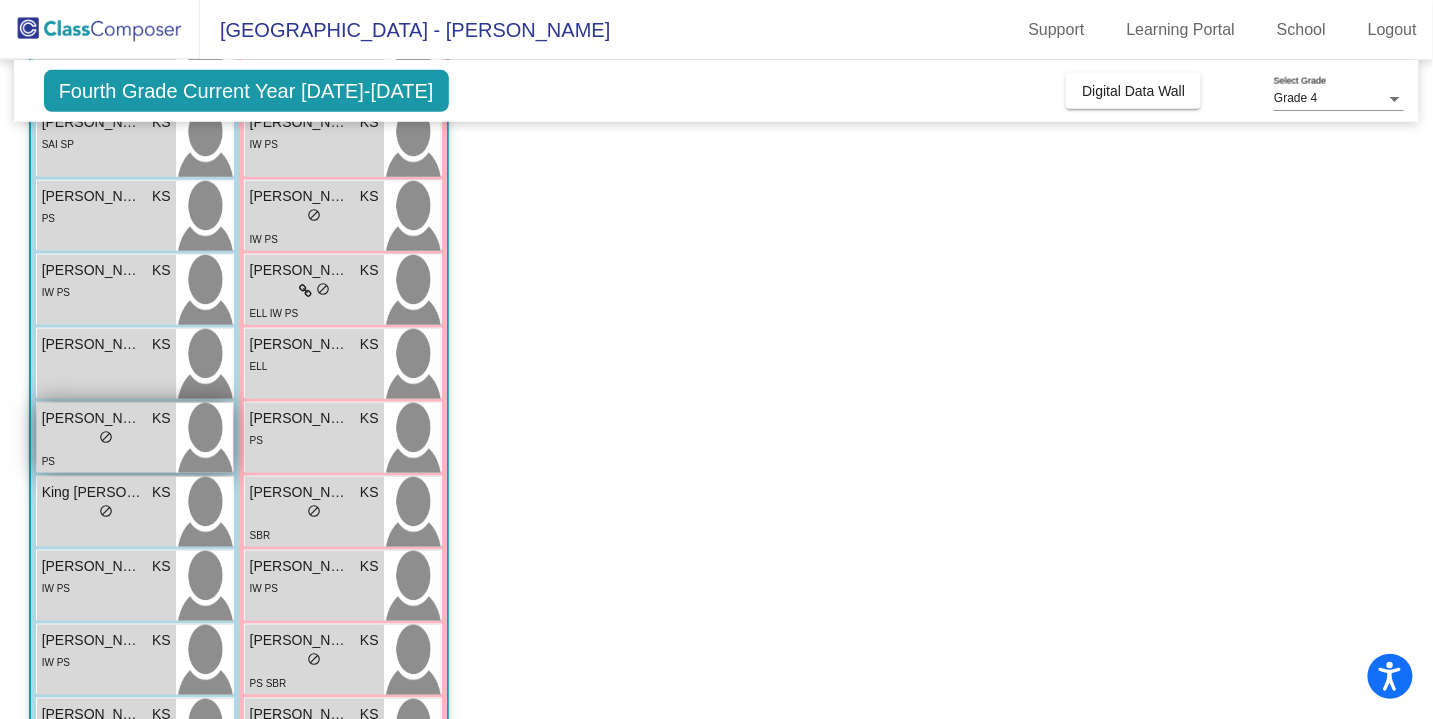 click on "PS" at bounding box center [106, 460] 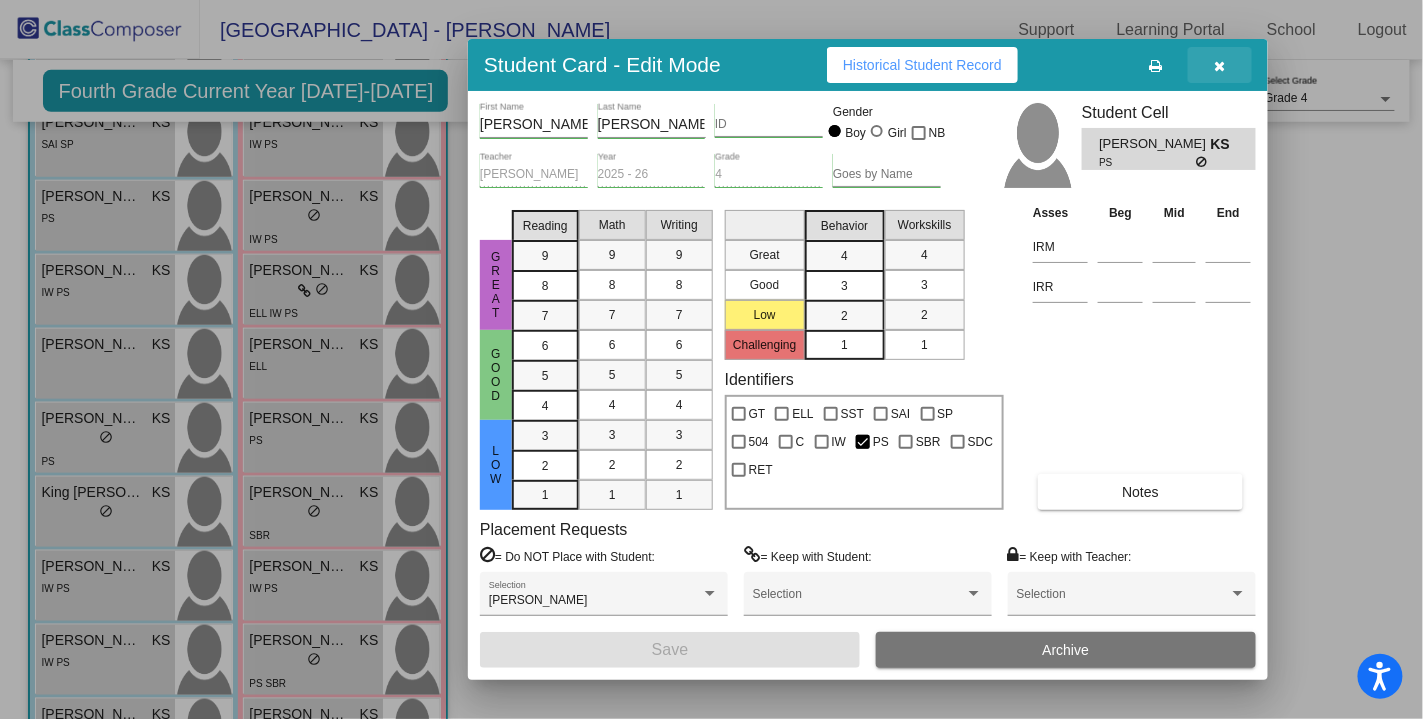 click at bounding box center [1220, 66] 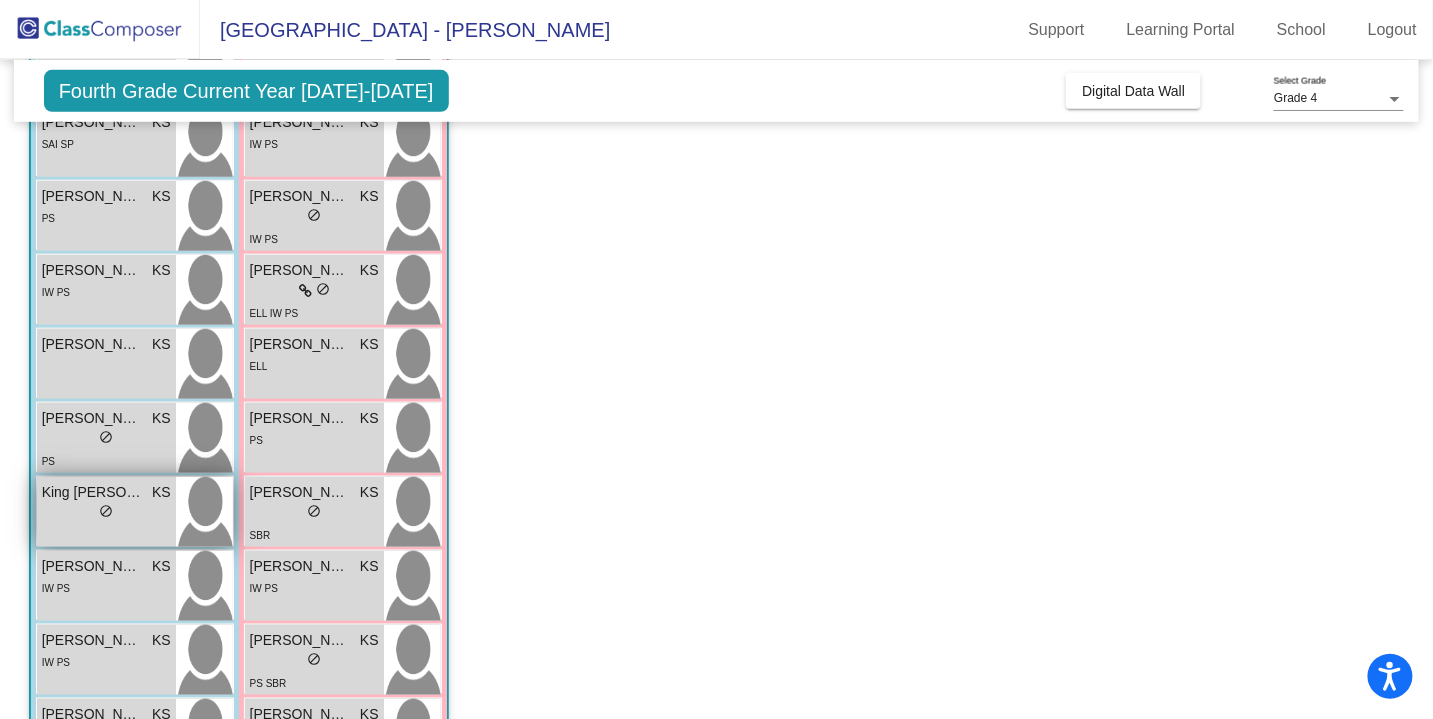 click on "King [PERSON_NAME] KS lock do_not_disturb_alt" at bounding box center [106, 512] 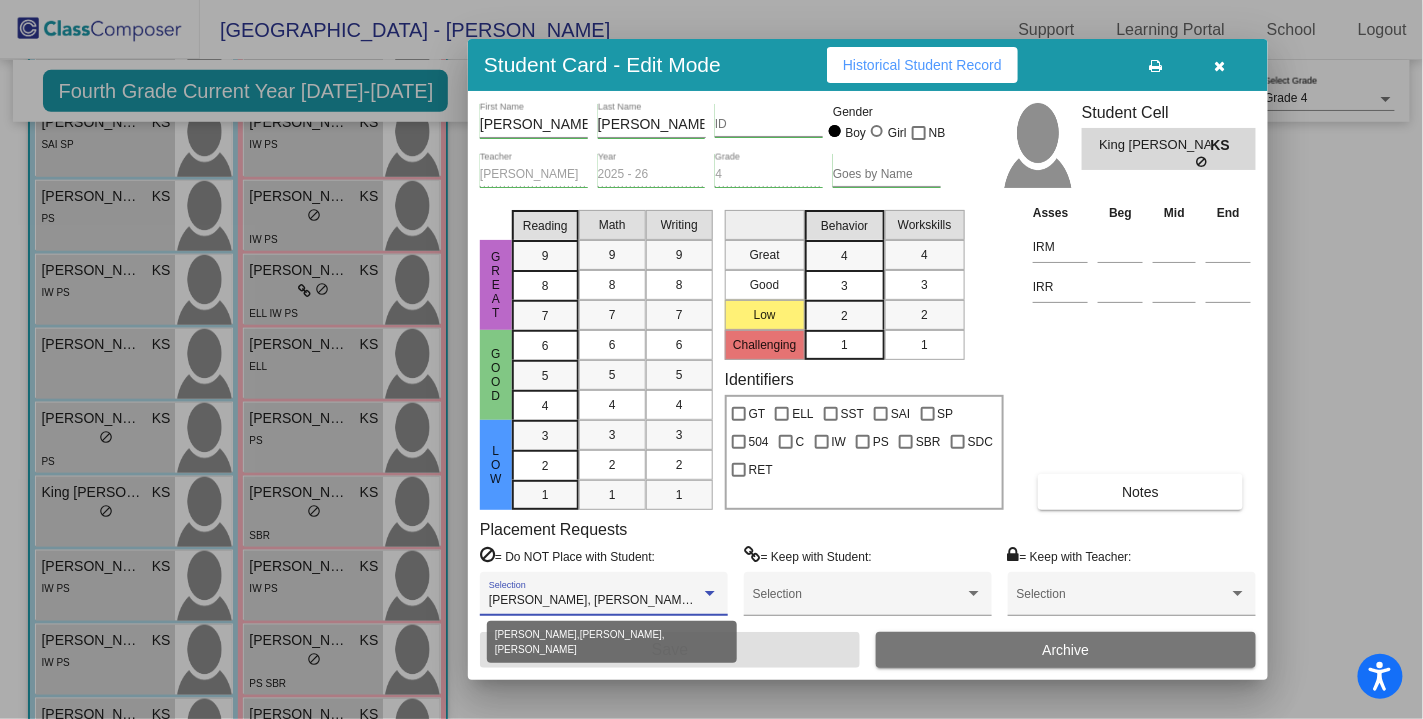 click on "[PERSON_NAME], [PERSON_NAME], [PERSON_NAME]" at bounding box center (643, 600) 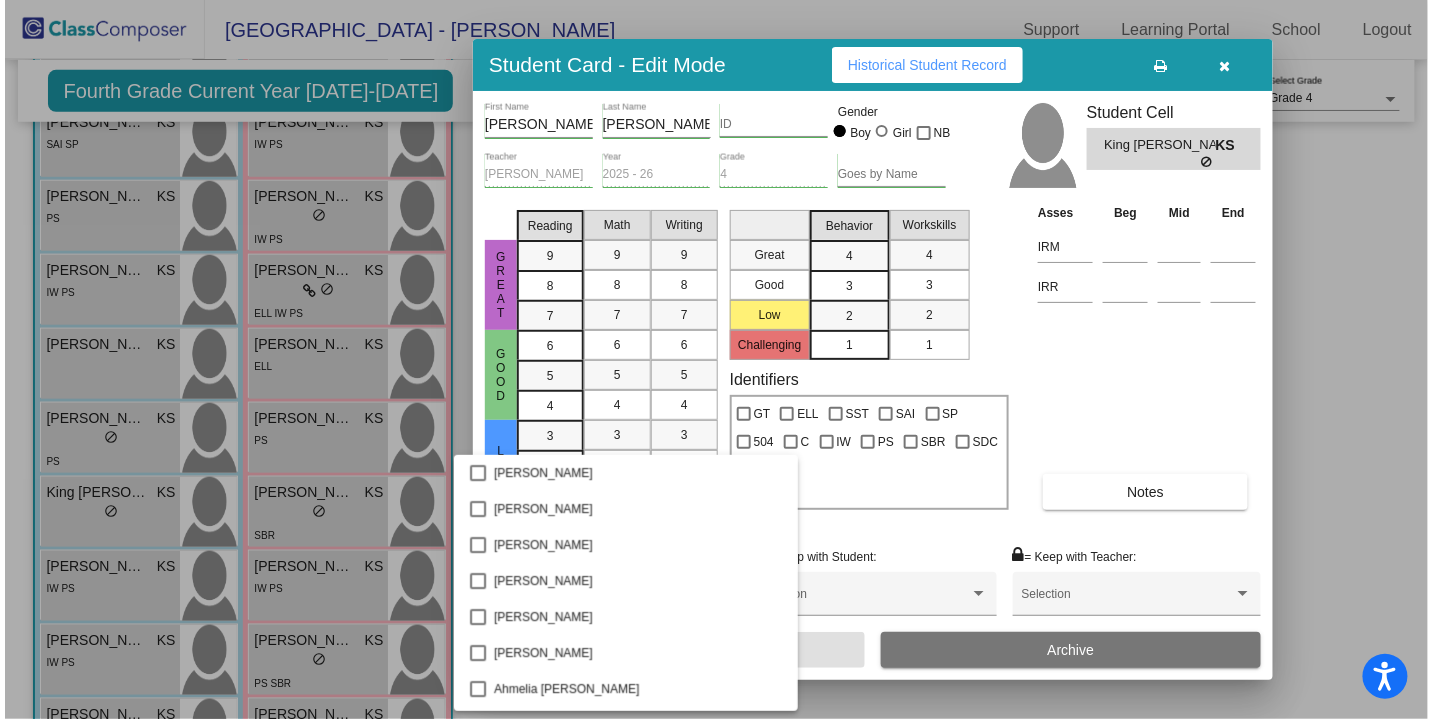 scroll, scrollTop: 1312, scrollLeft: 0, axis: vertical 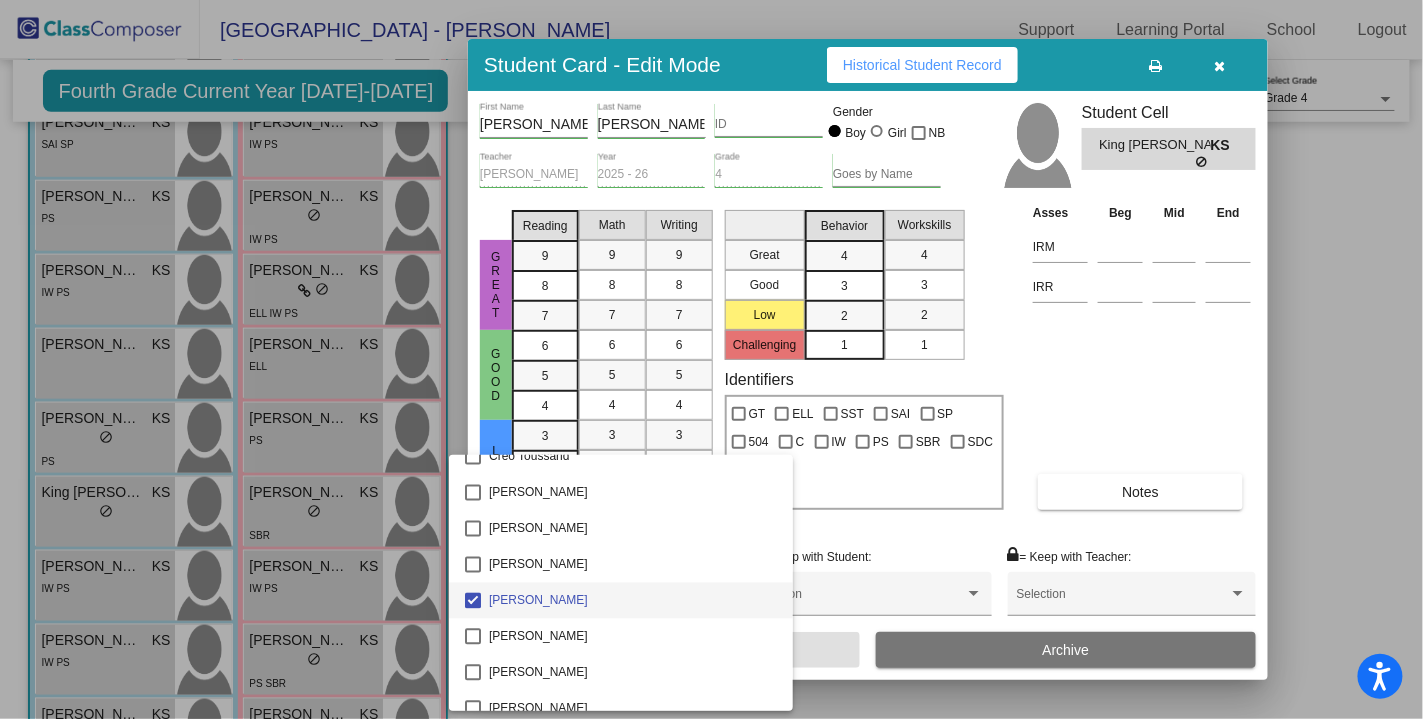 click at bounding box center [711, 359] 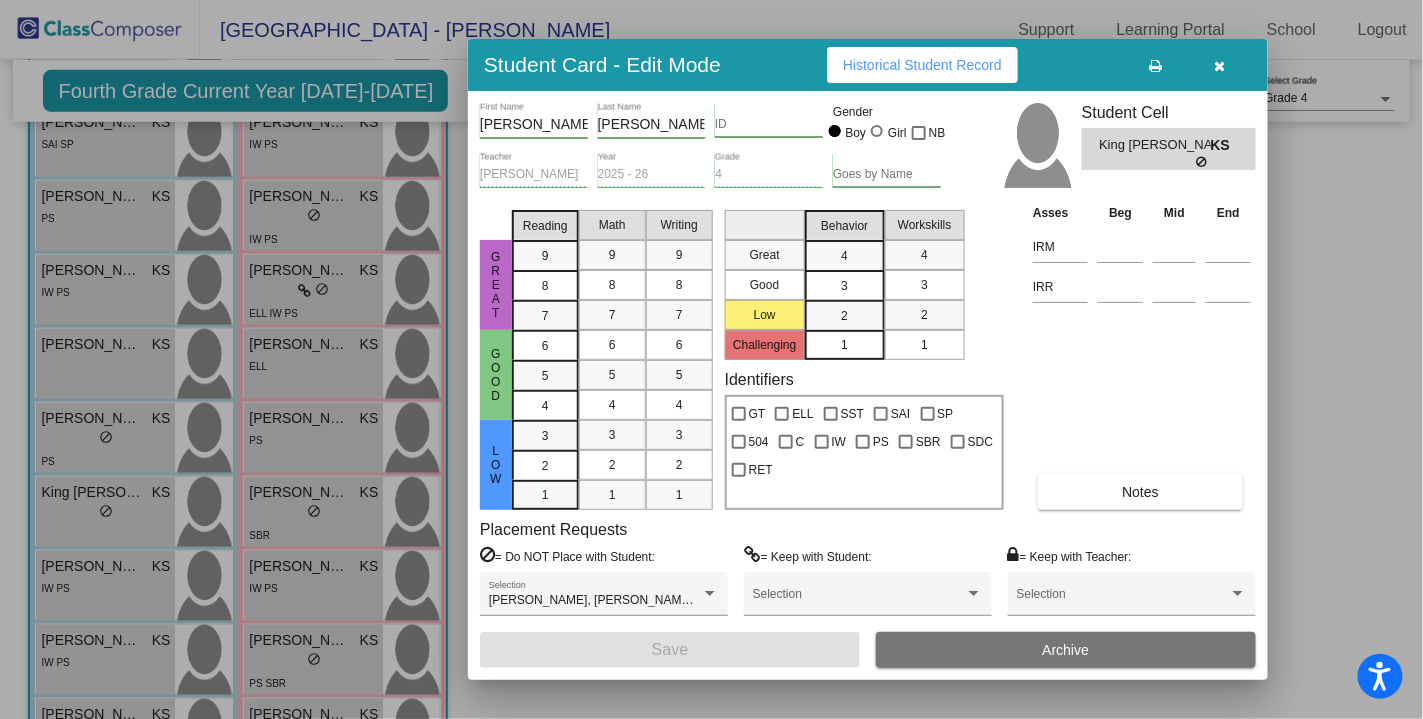 click at bounding box center (711, 359) 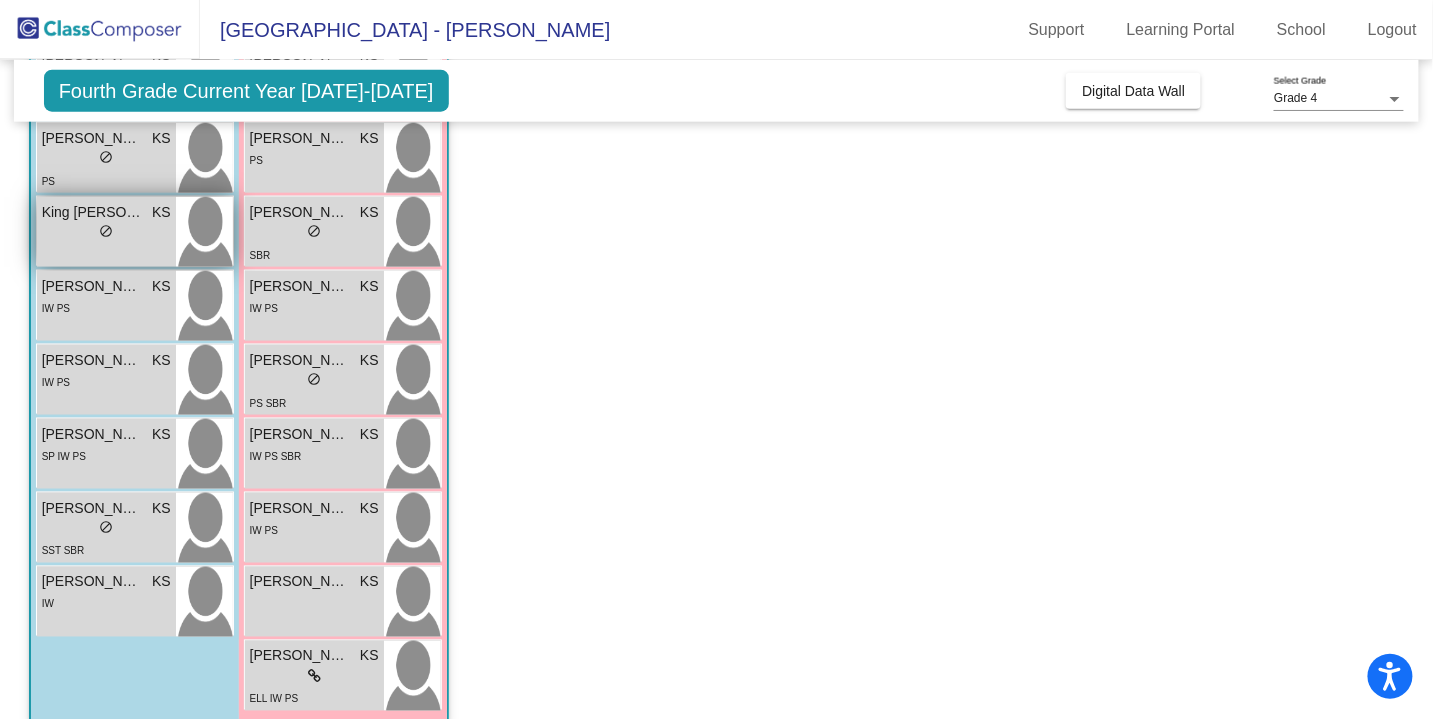 scroll, scrollTop: 720, scrollLeft: 0, axis: vertical 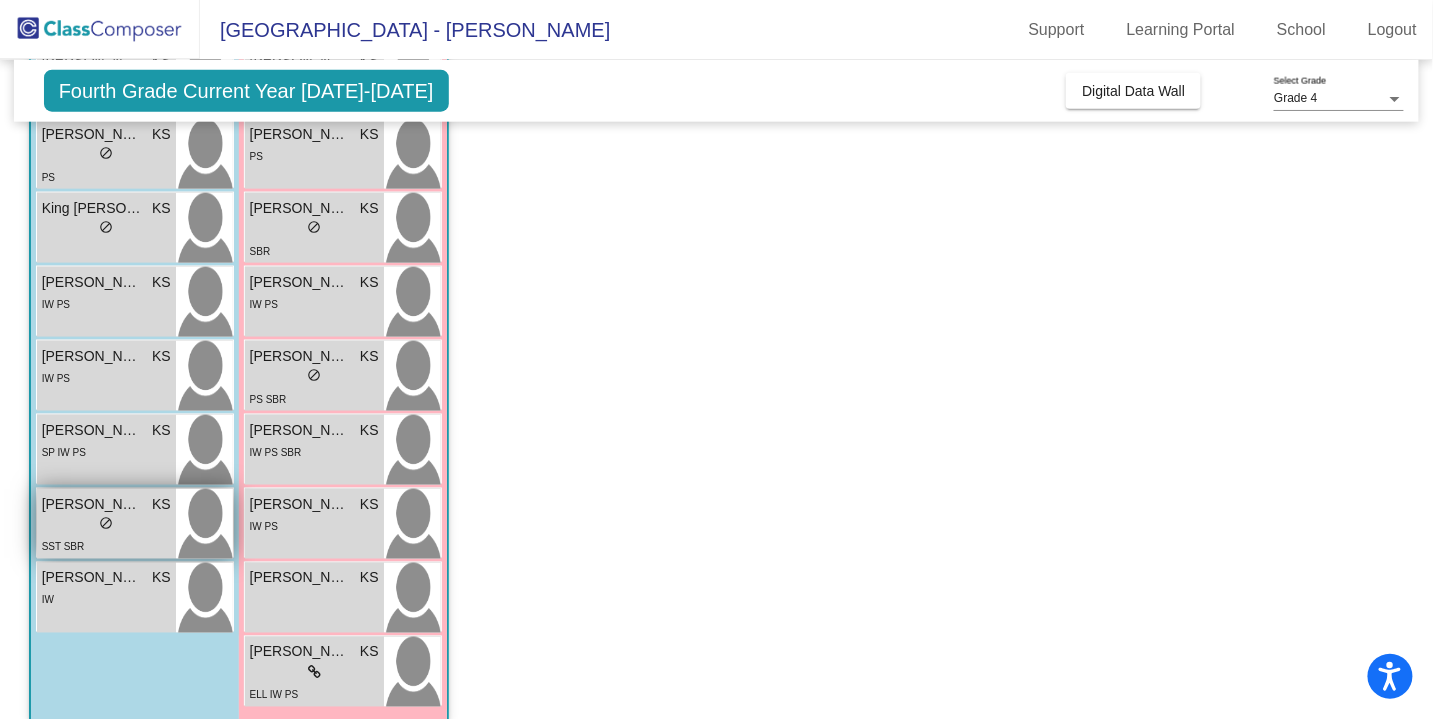 click on "lock do_not_disturb_alt" at bounding box center (106, 525) 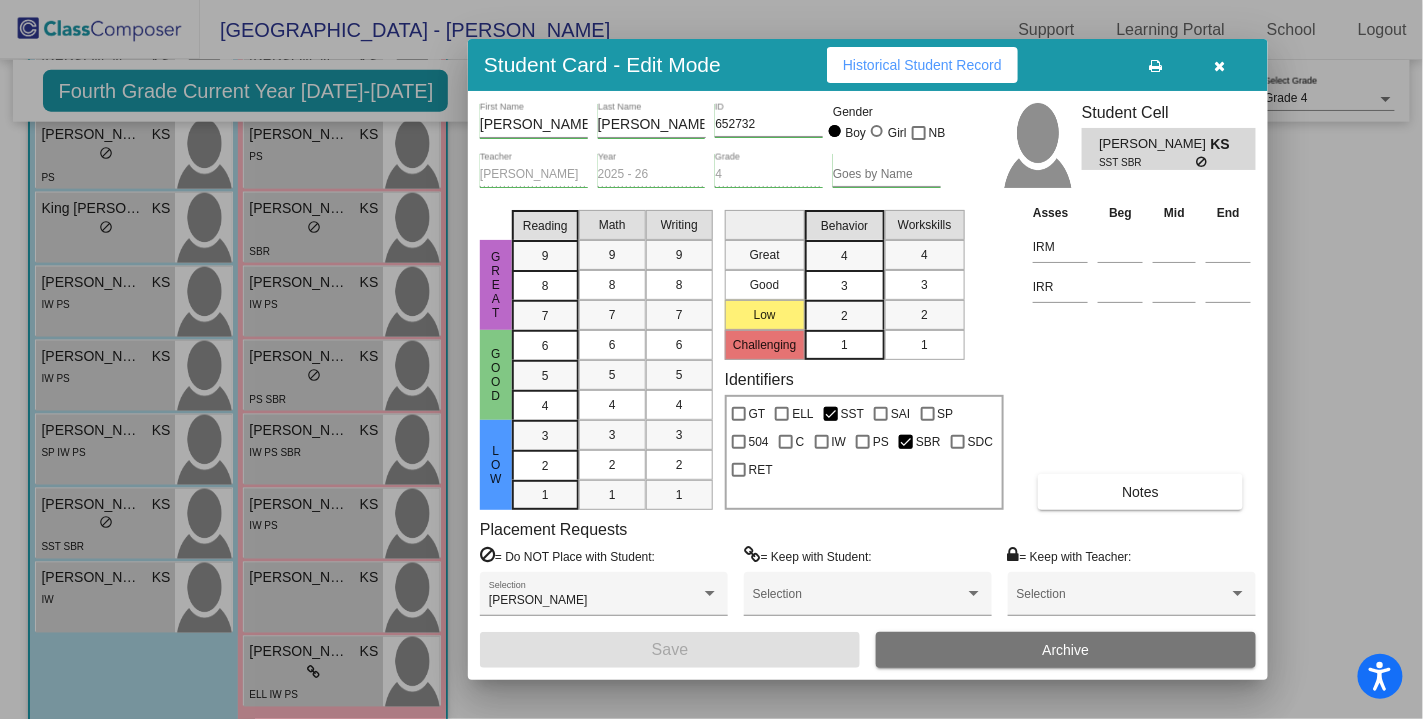 click at bounding box center [711, 359] 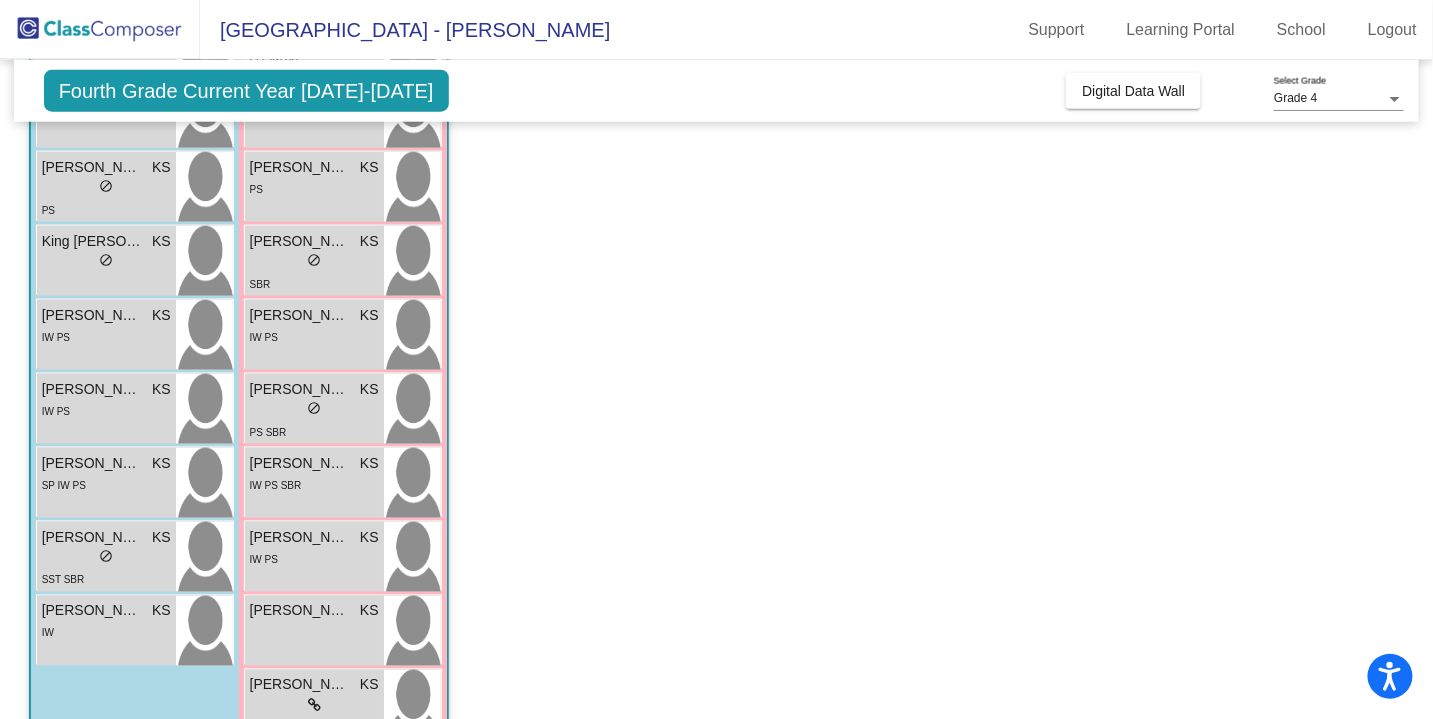 scroll, scrollTop: 684, scrollLeft: 0, axis: vertical 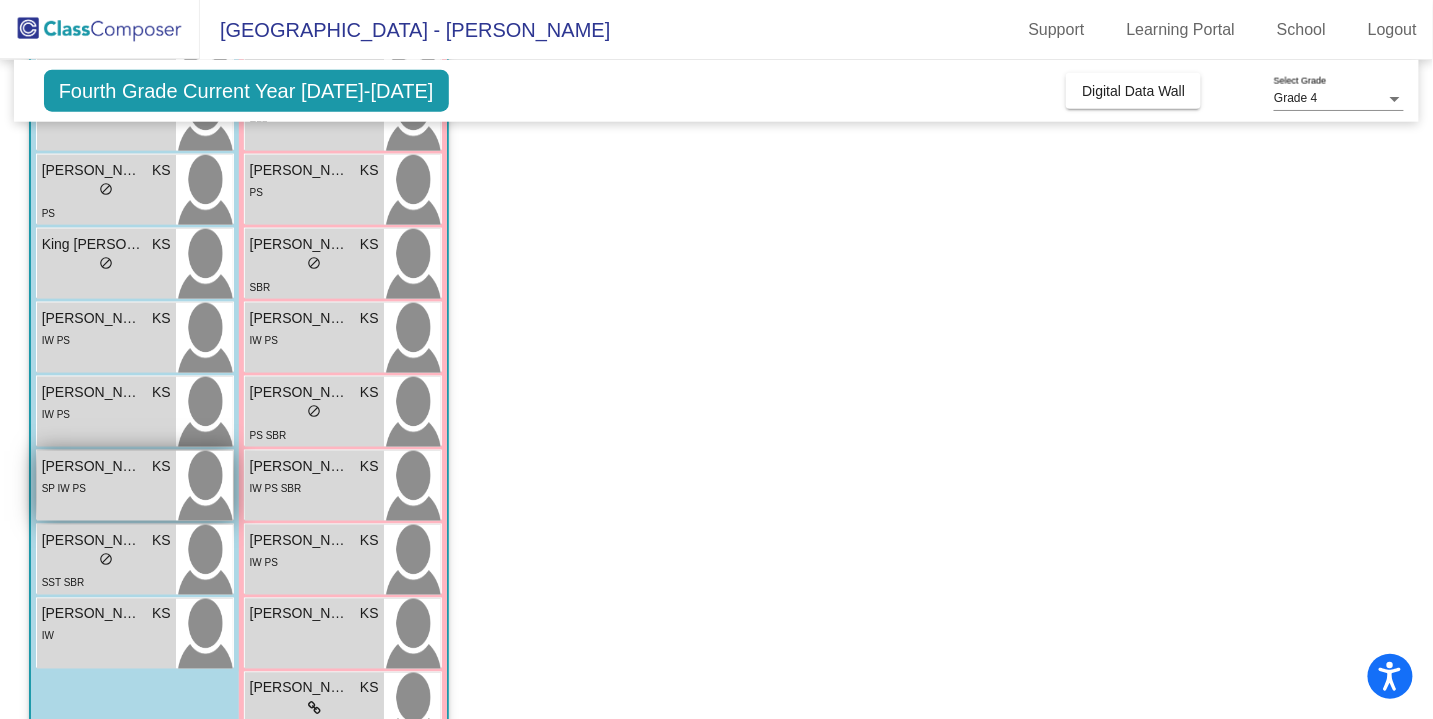 click on "SP IW PS" at bounding box center [106, 487] 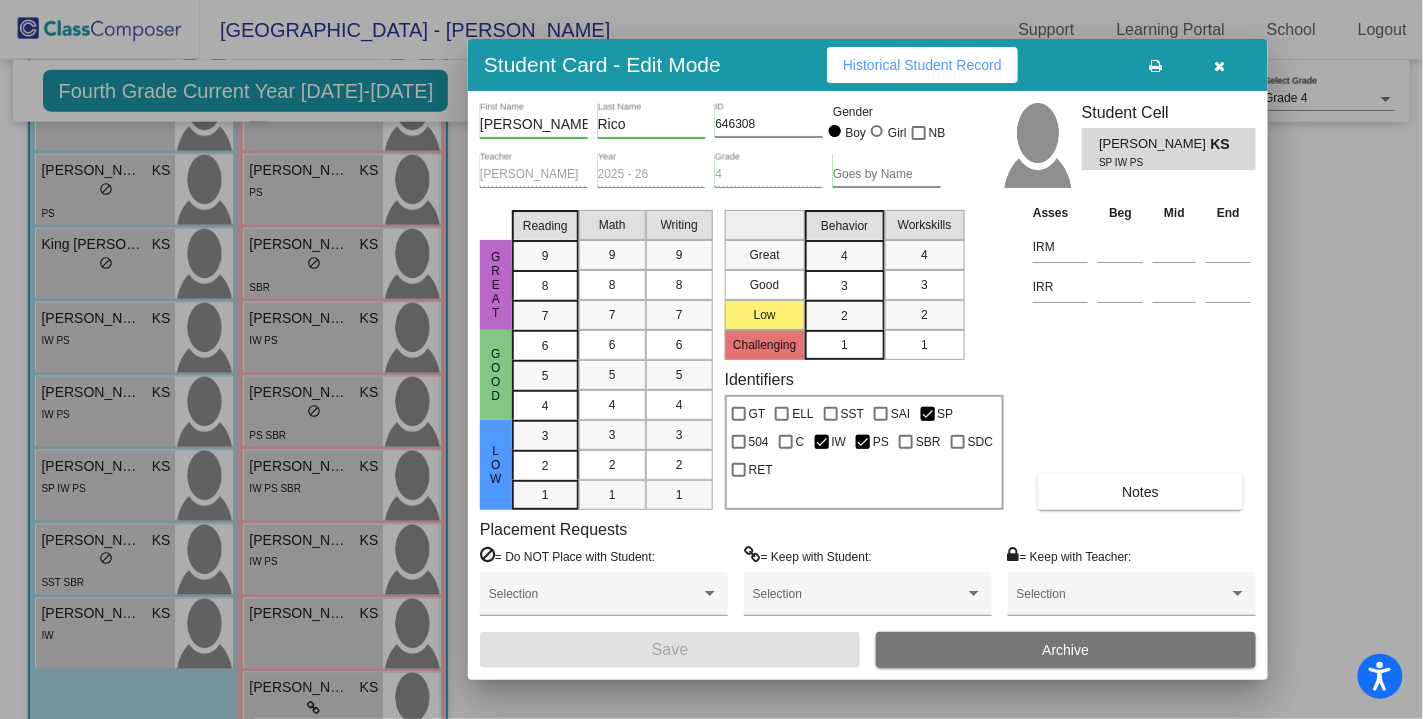 click at bounding box center [1220, 66] 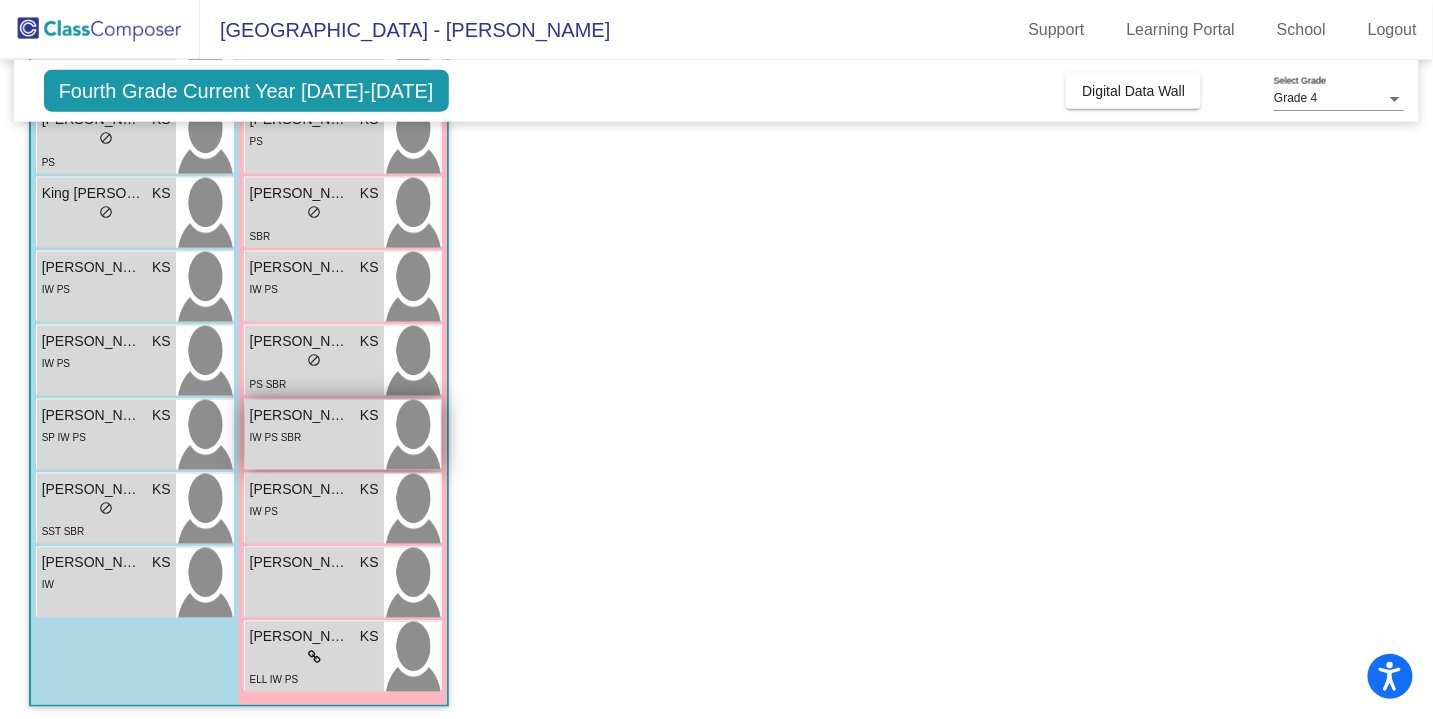 scroll, scrollTop: 742, scrollLeft: 0, axis: vertical 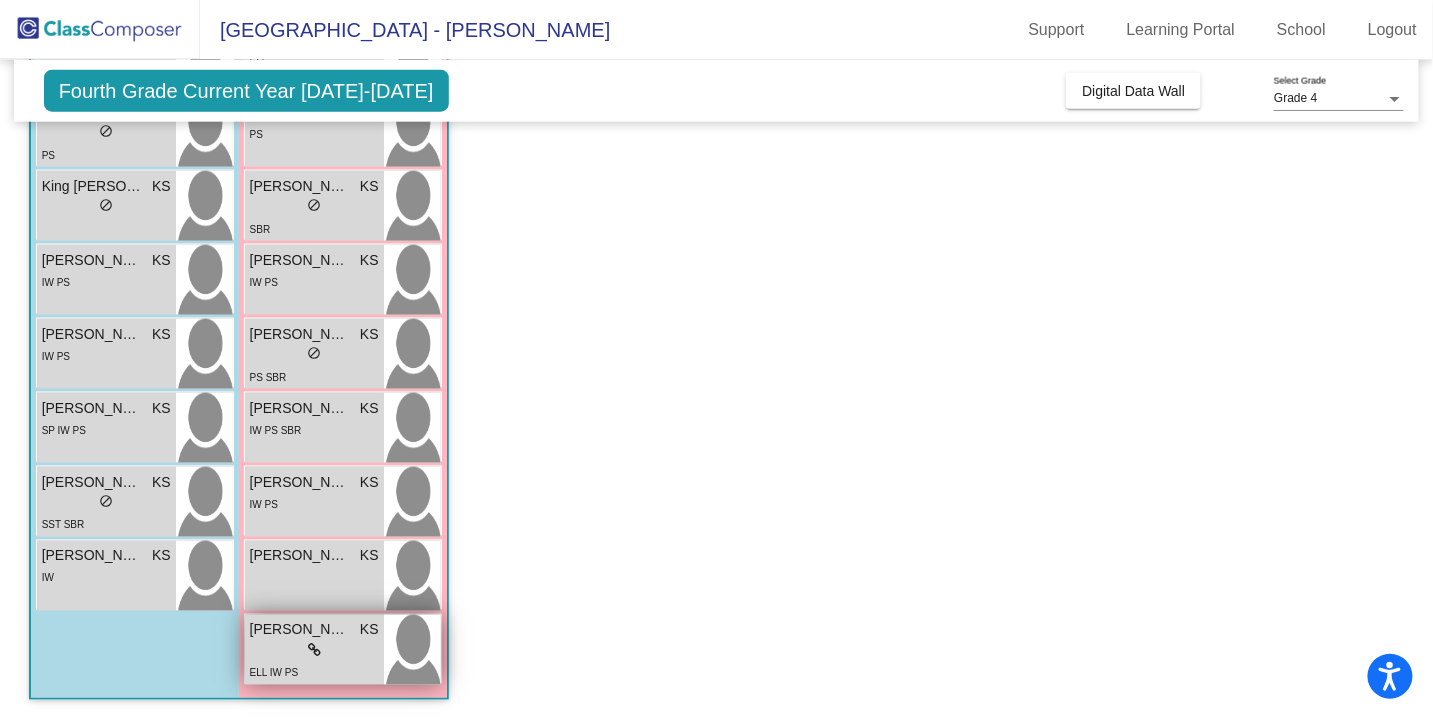 click on "lock do_not_disturb_alt" at bounding box center [314, 651] 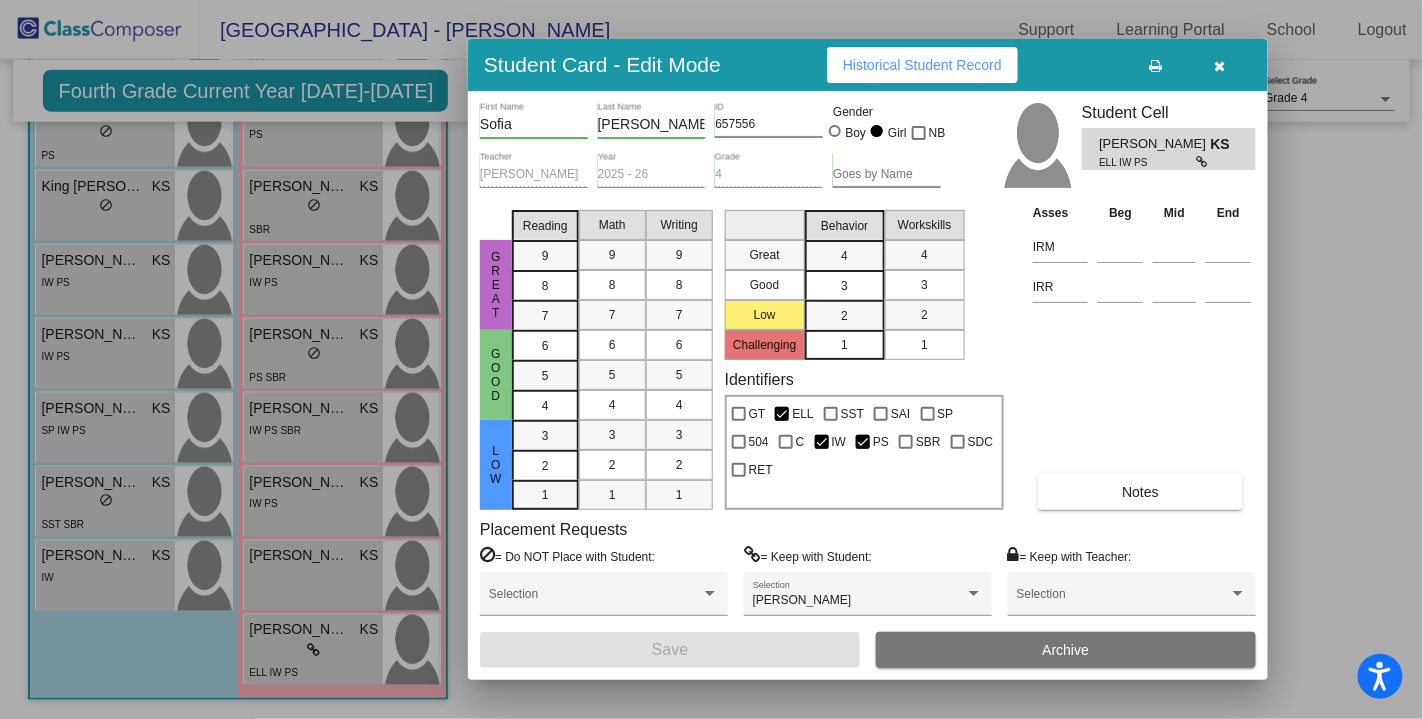 click at bounding box center [1220, 66] 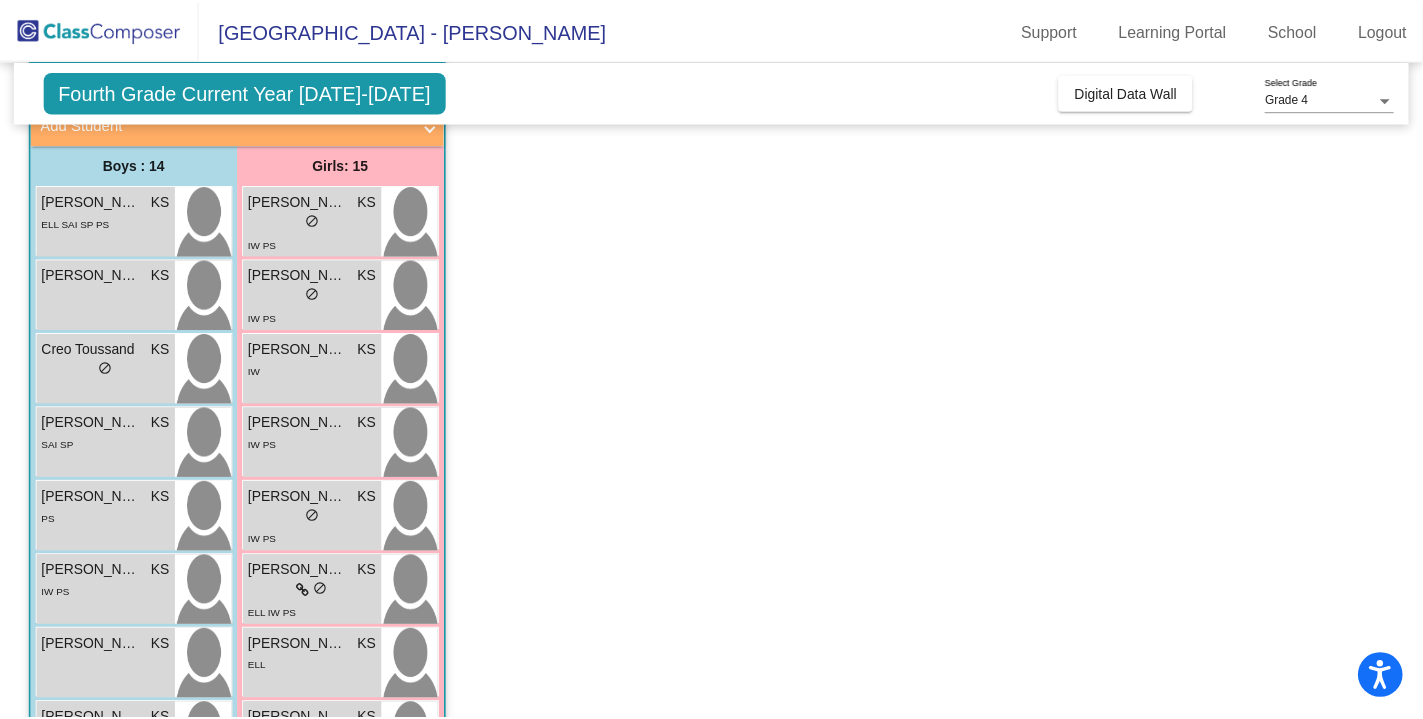 scroll, scrollTop: 140, scrollLeft: 0, axis: vertical 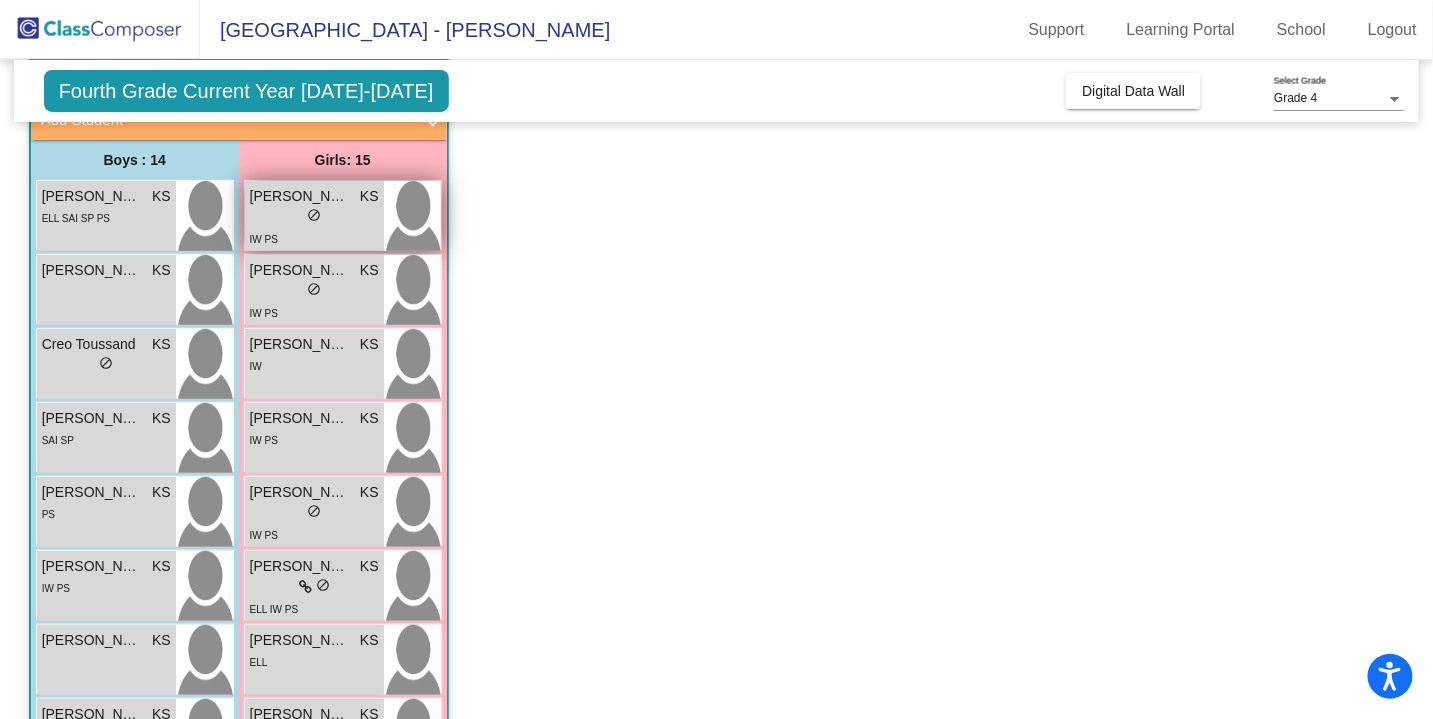 click on "IW PS" at bounding box center (314, 238) 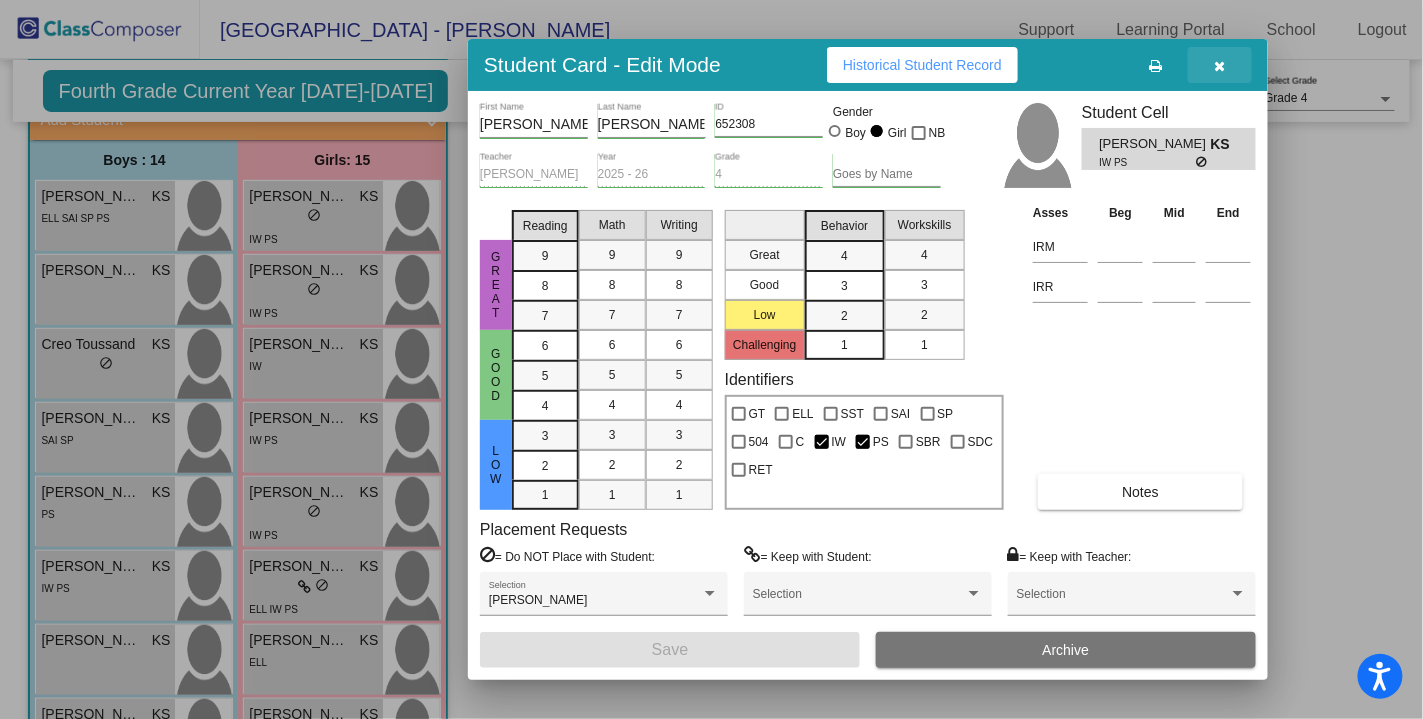click at bounding box center [1220, 66] 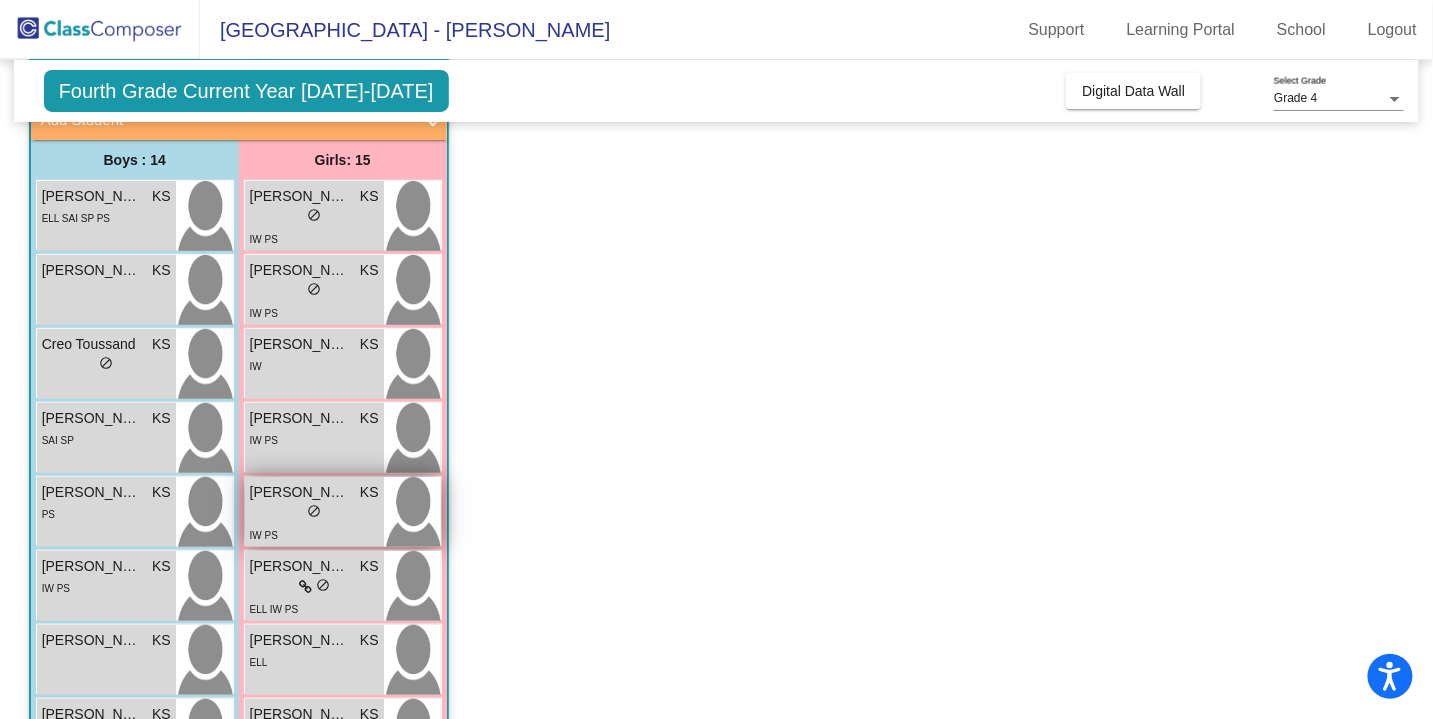 click on "lock do_not_disturb_alt" at bounding box center [314, 513] 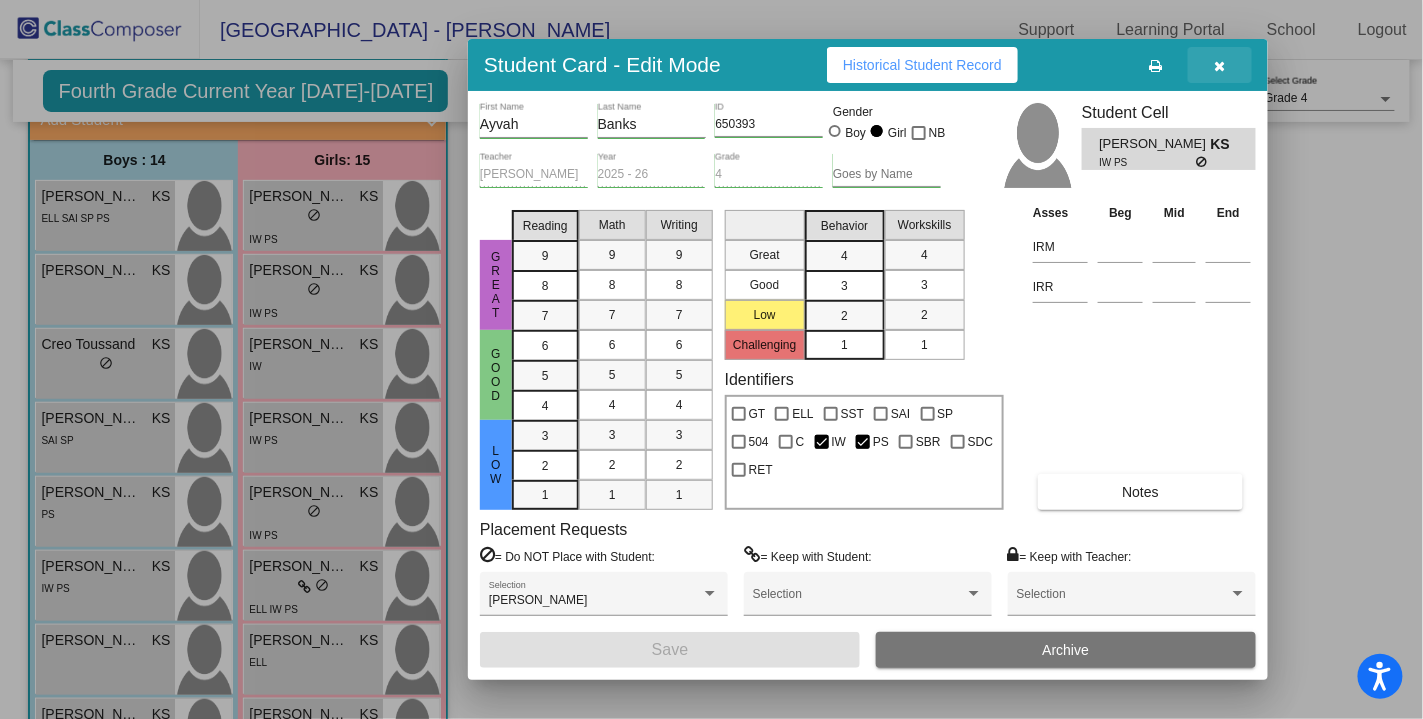 click at bounding box center [1220, 65] 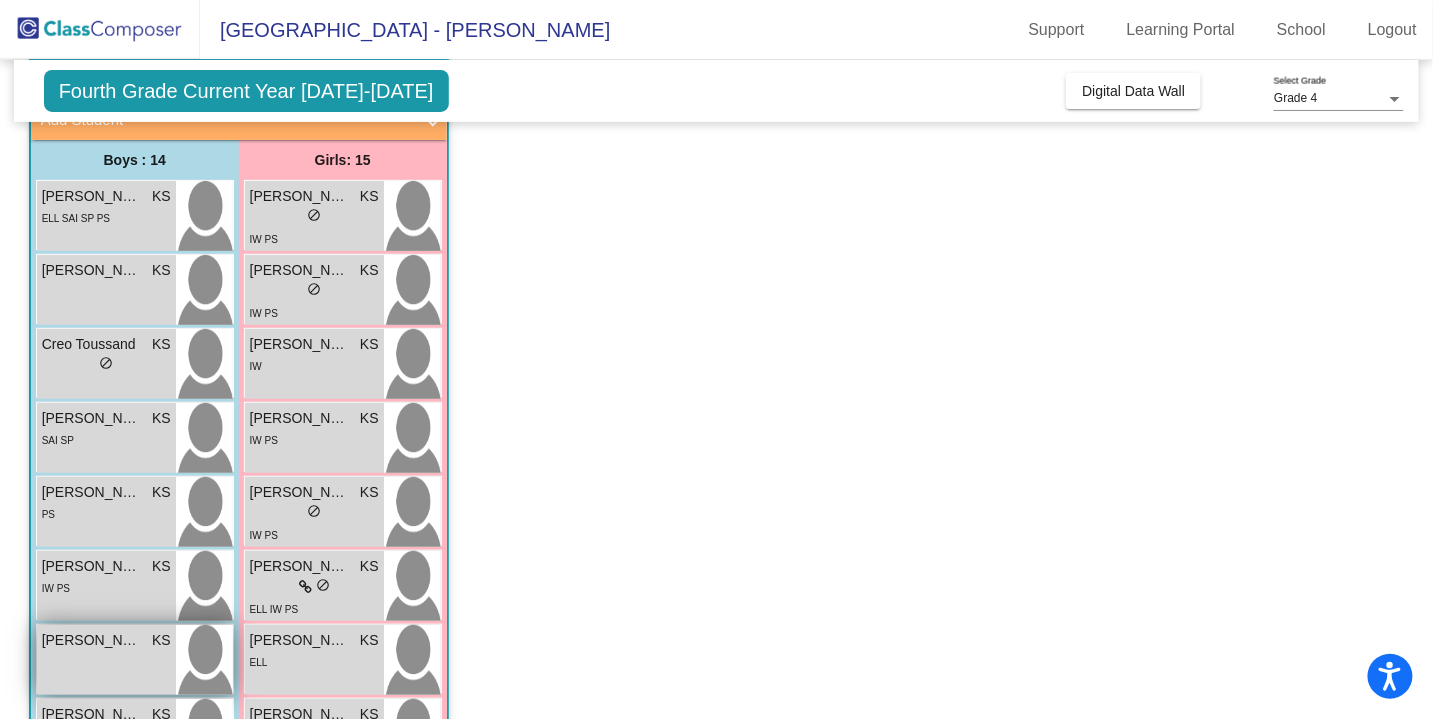 click on "[PERSON_NAME] KS lock do_not_disturb_alt" at bounding box center [106, 660] 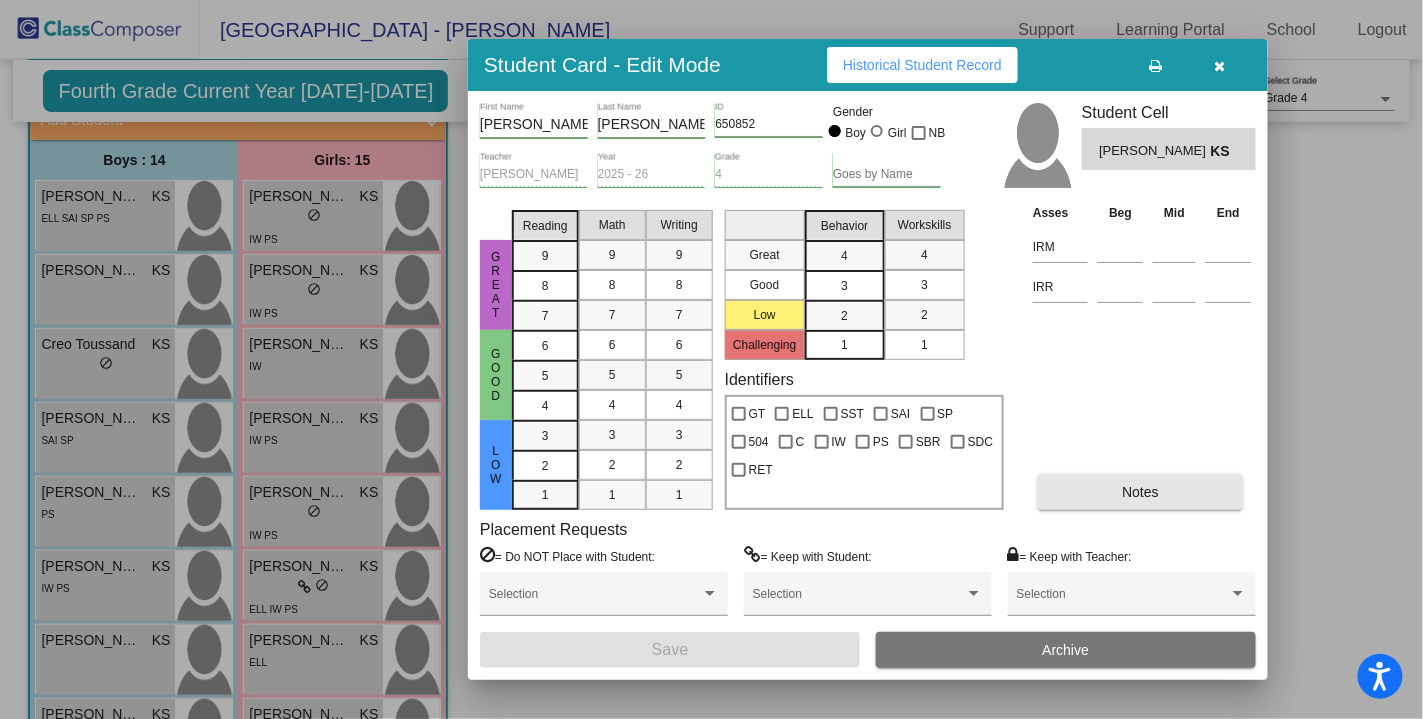 click on "Notes" at bounding box center [1140, 492] 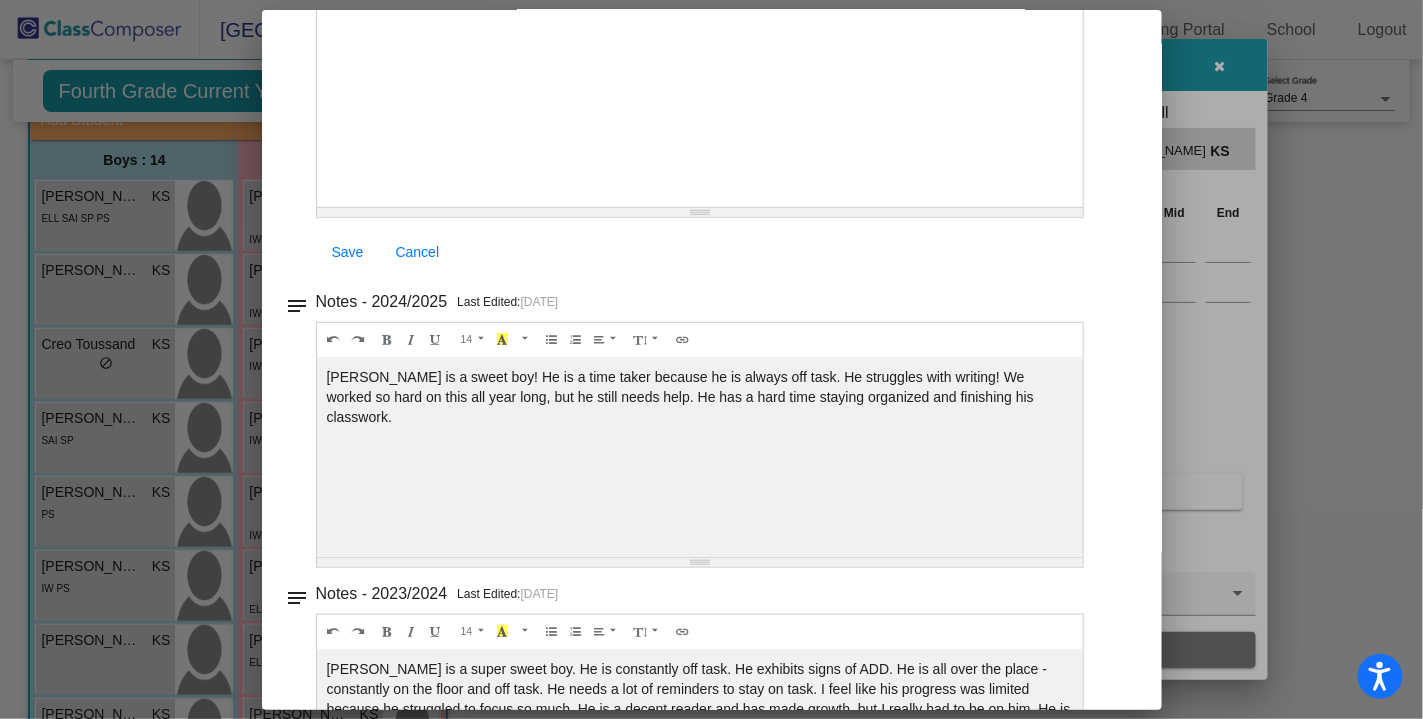 scroll, scrollTop: 223, scrollLeft: 0, axis: vertical 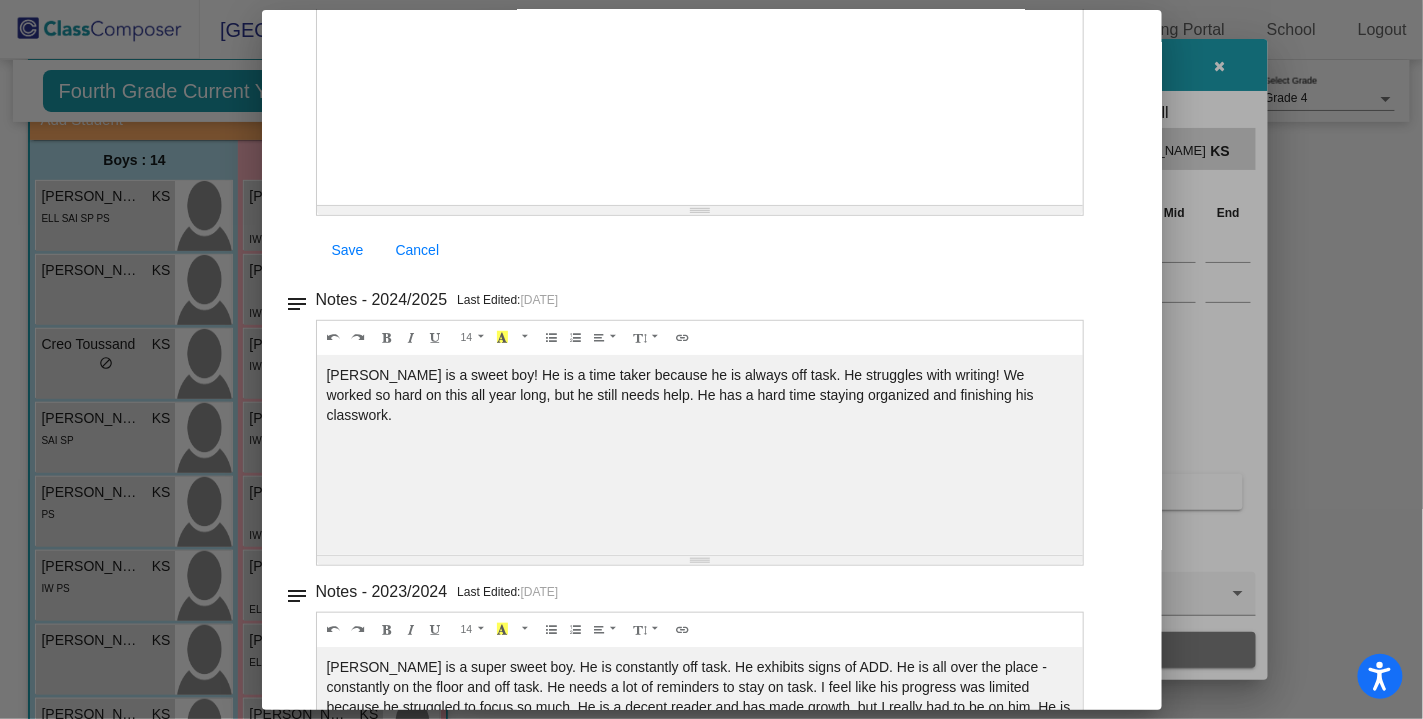 click at bounding box center (711, 359) 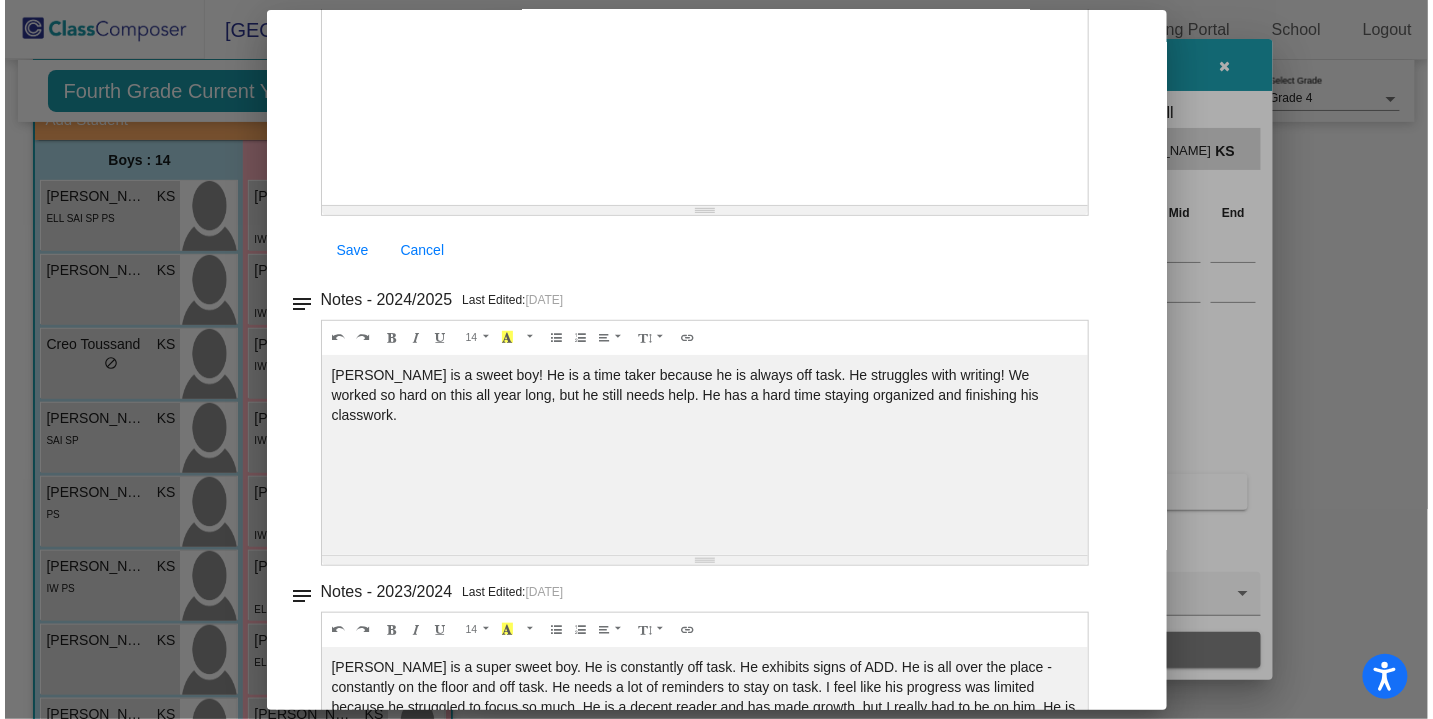 scroll, scrollTop: 0, scrollLeft: 0, axis: both 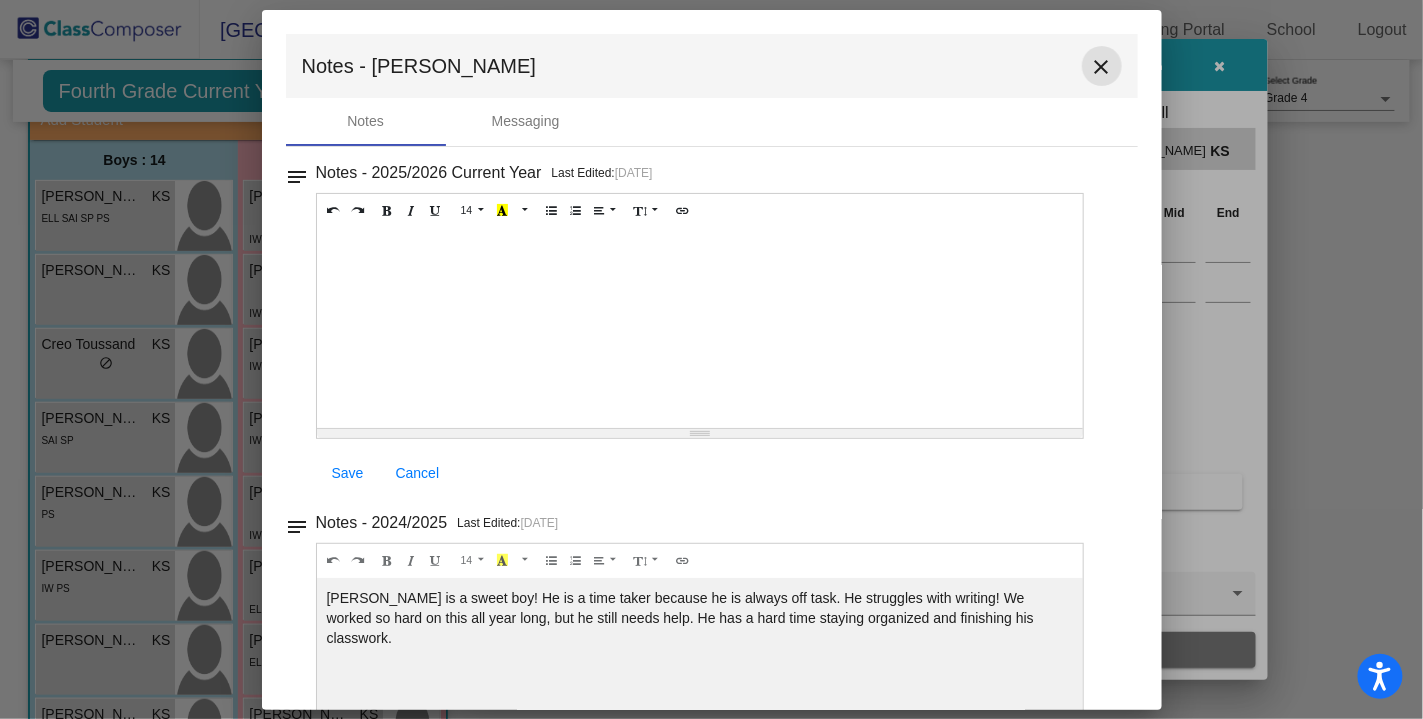 click on "close" at bounding box center (1102, 67) 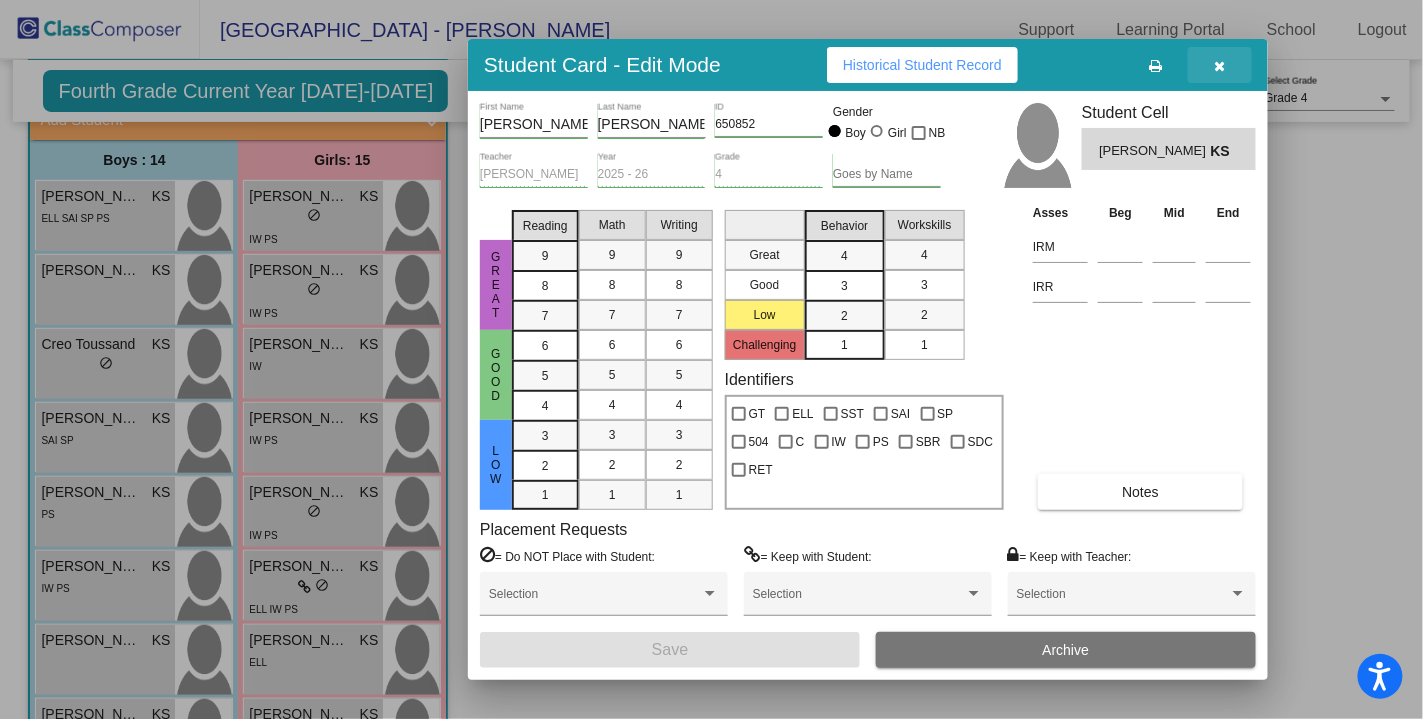 click at bounding box center [1220, 66] 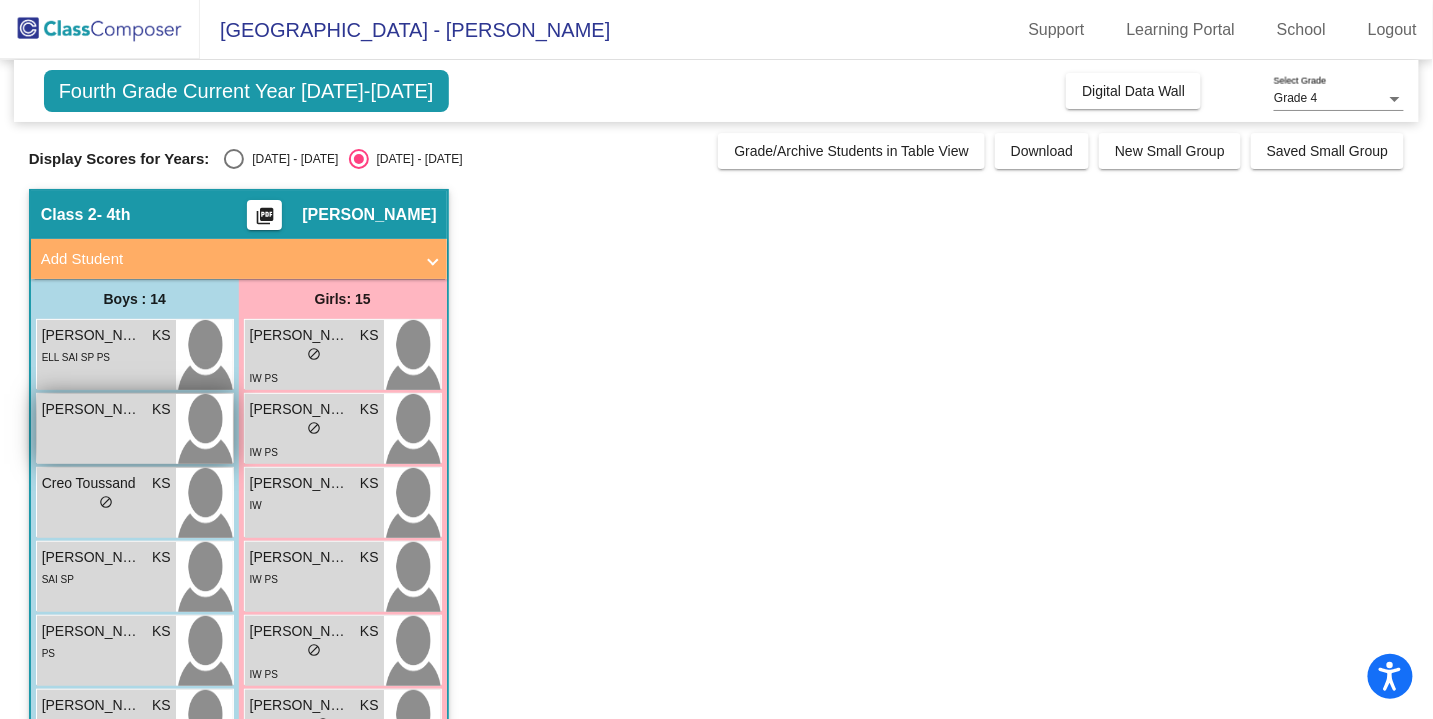 scroll, scrollTop: 0, scrollLeft: 0, axis: both 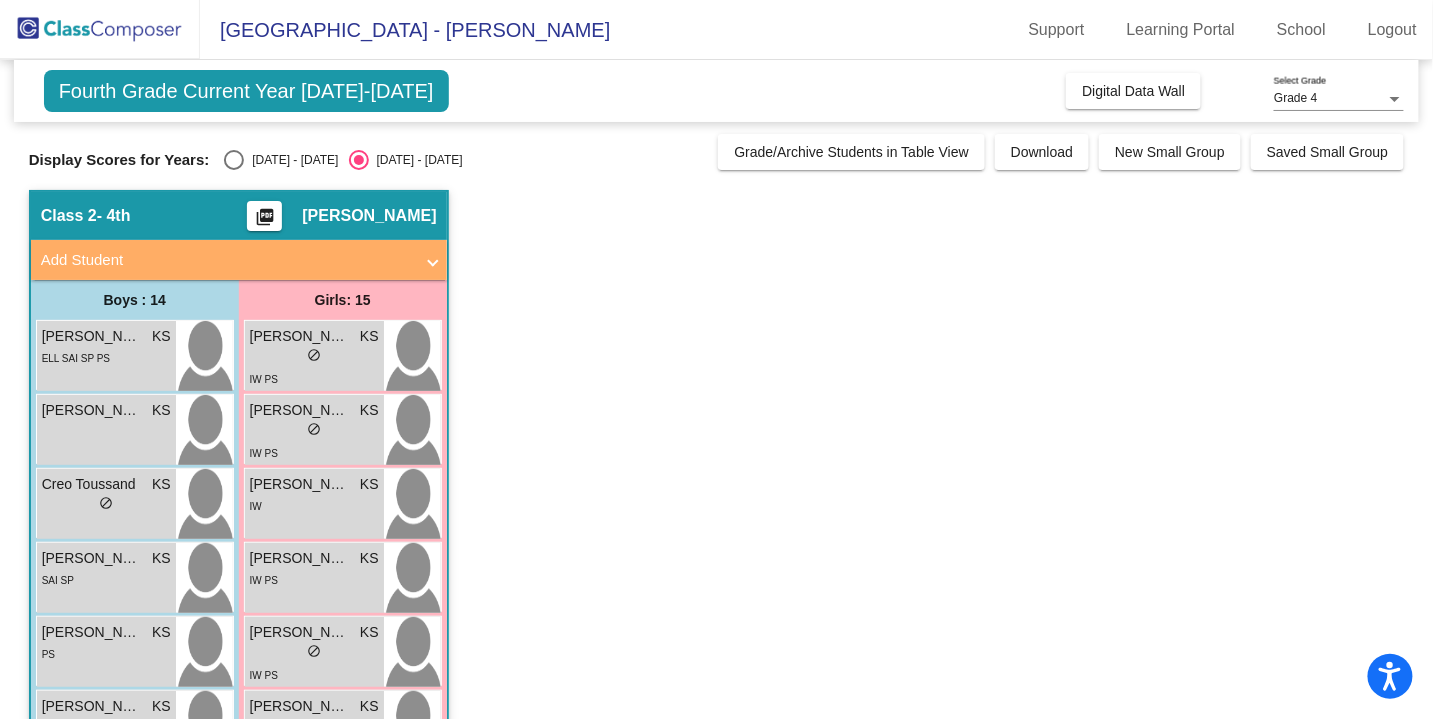 click at bounding box center (234, 160) 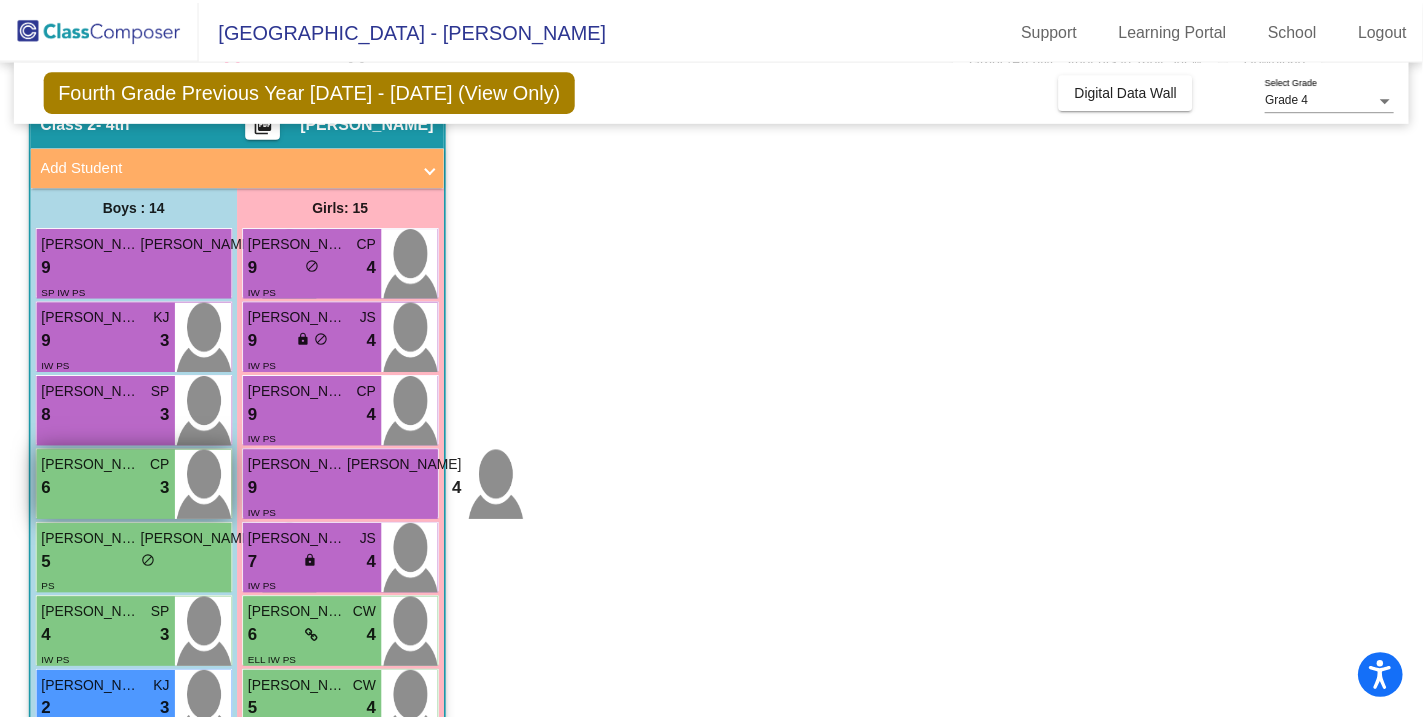 scroll, scrollTop: 91, scrollLeft: 0, axis: vertical 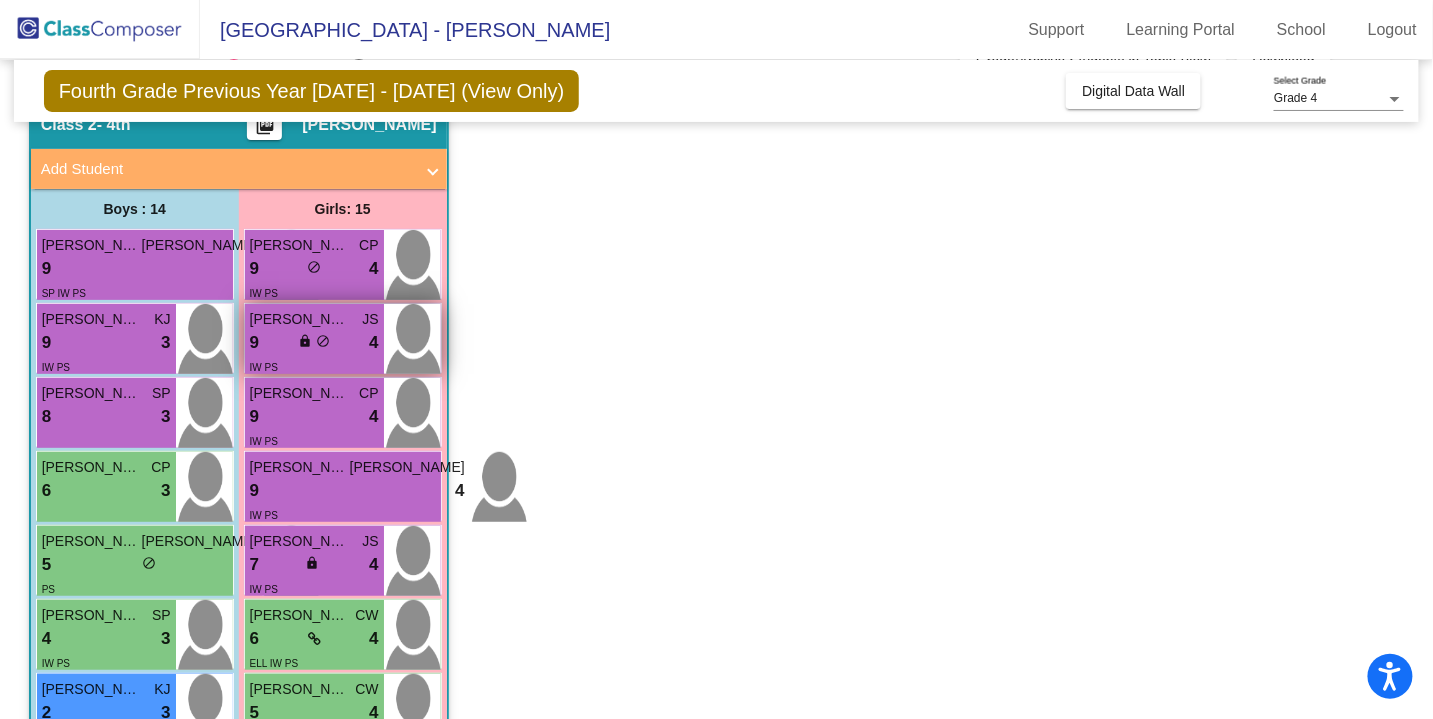 click on "[PERSON_NAME]" at bounding box center [300, 319] 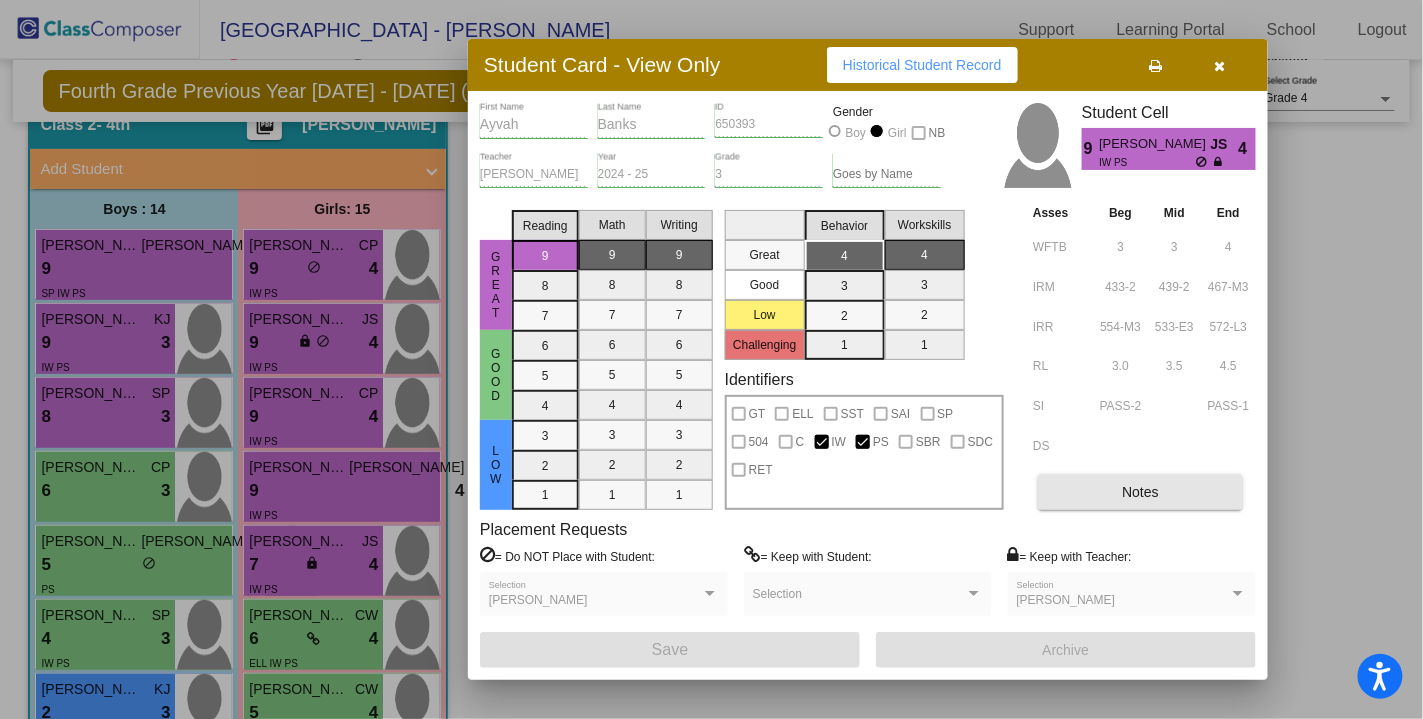 click on "Notes" at bounding box center [1140, 492] 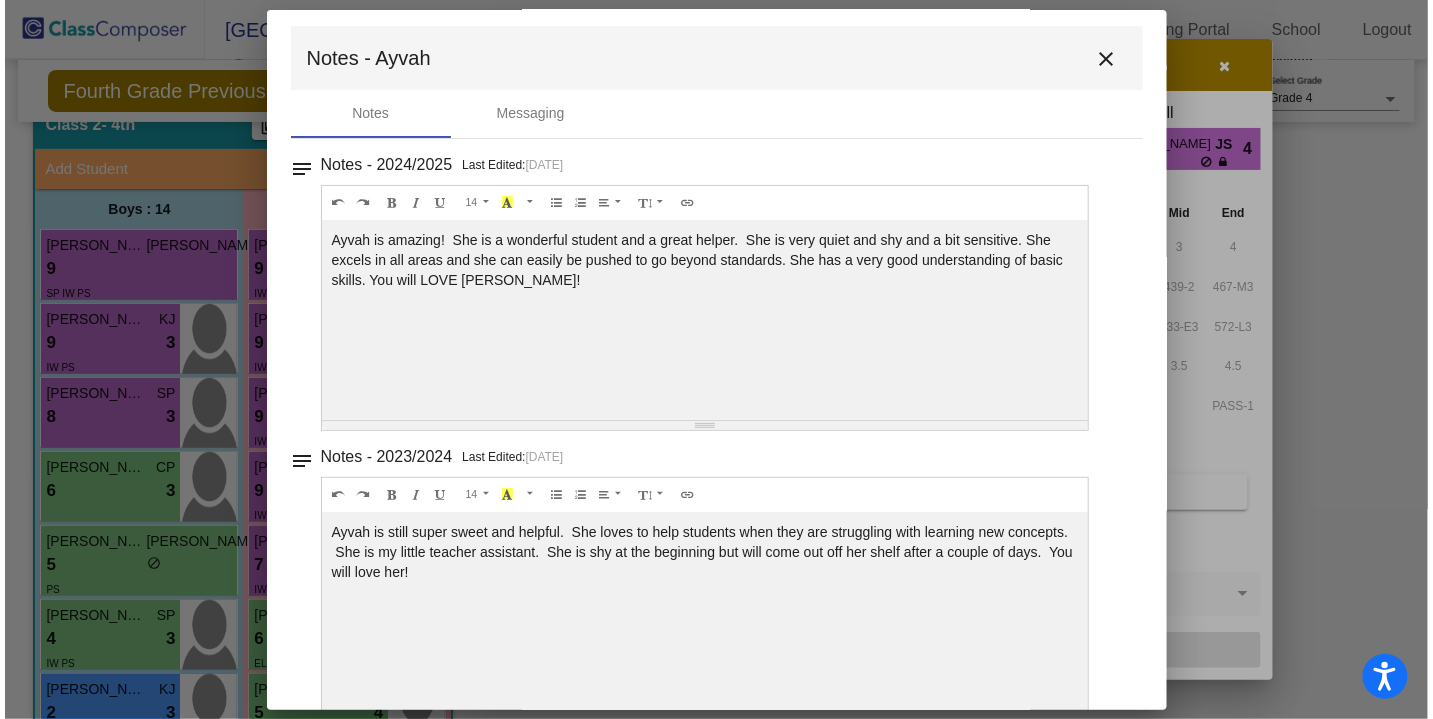 scroll, scrollTop: 0, scrollLeft: 0, axis: both 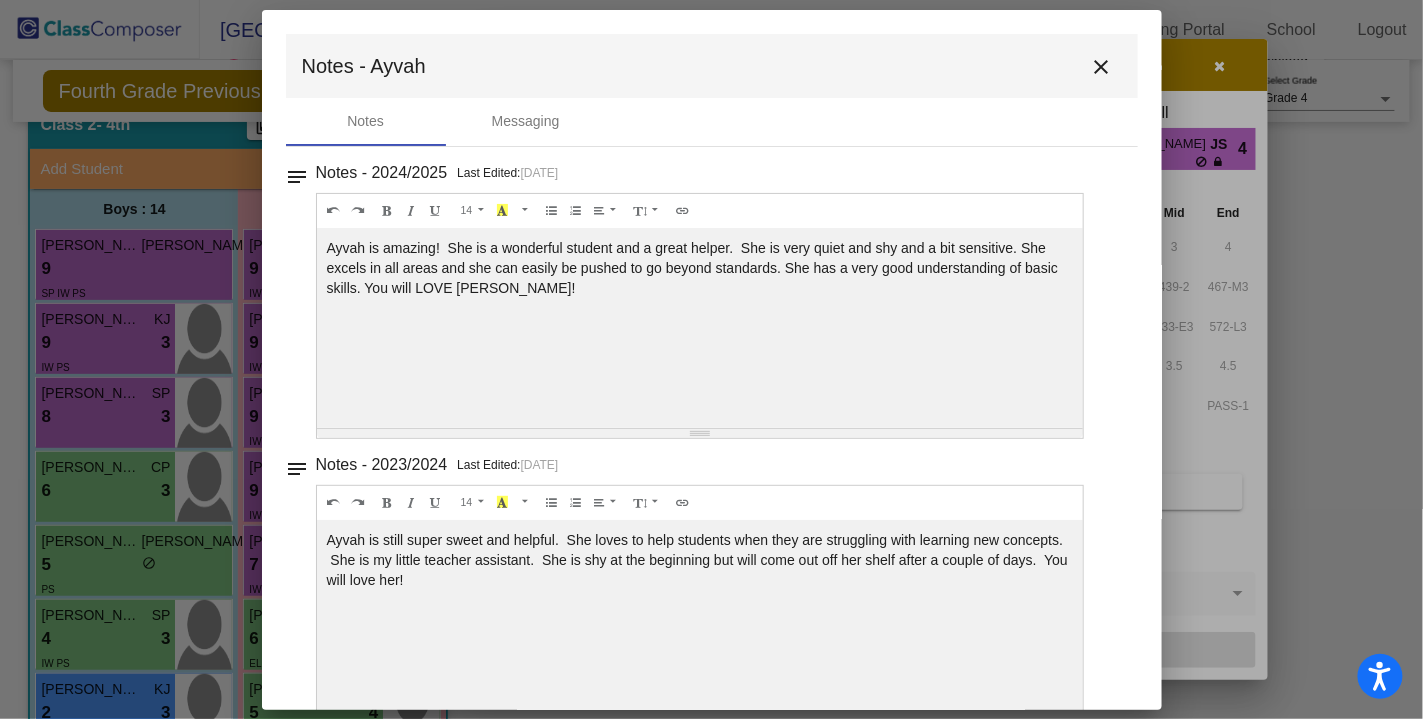 click on "close" at bounding box center (1102, 67) 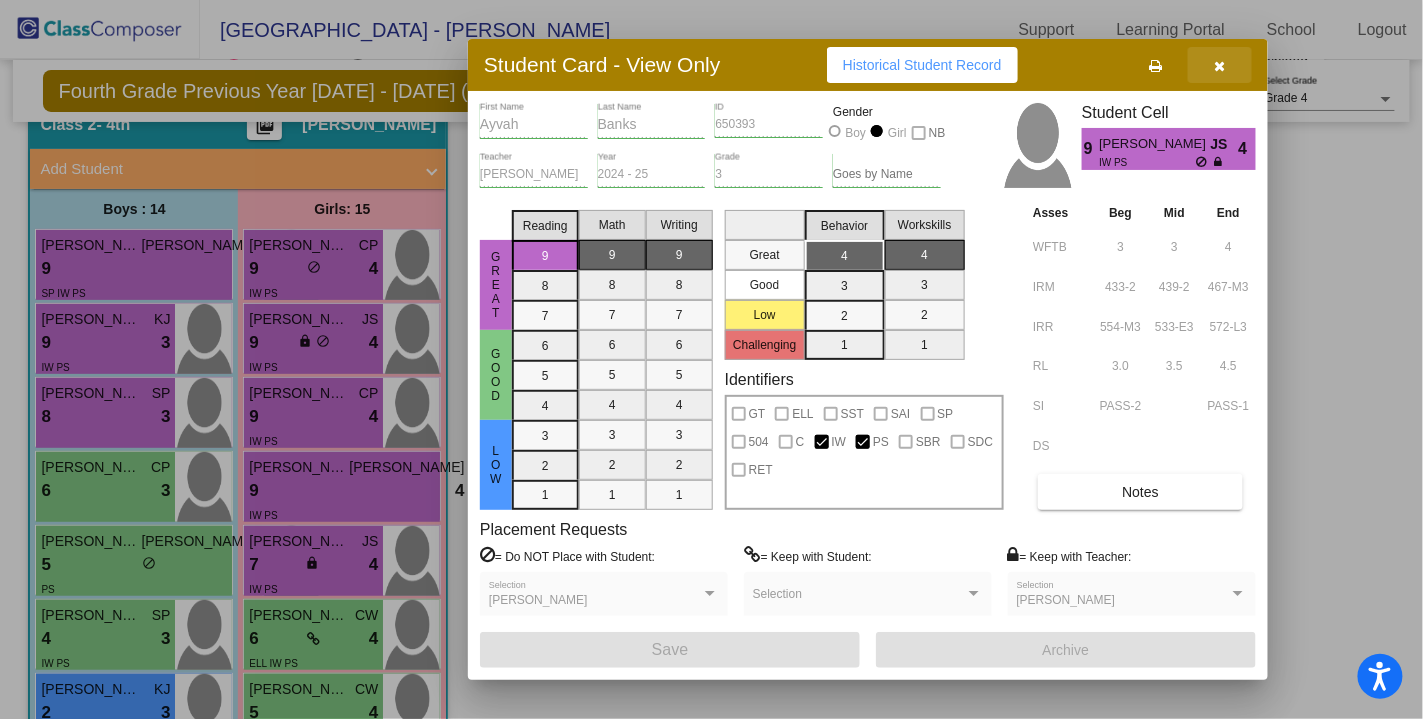 click at bounding box center (1220, 66) 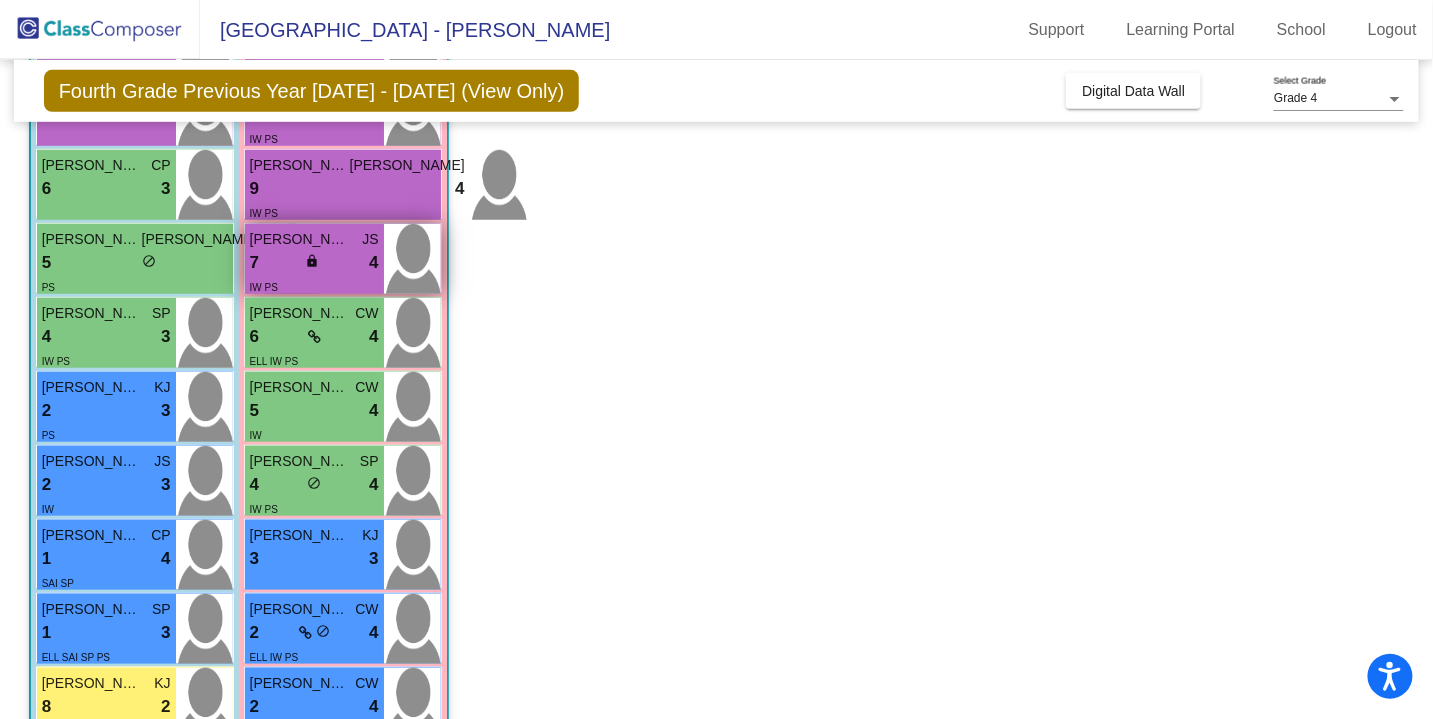scroll, scrollTop: 417, scrollLeft: 0, axis: vertical 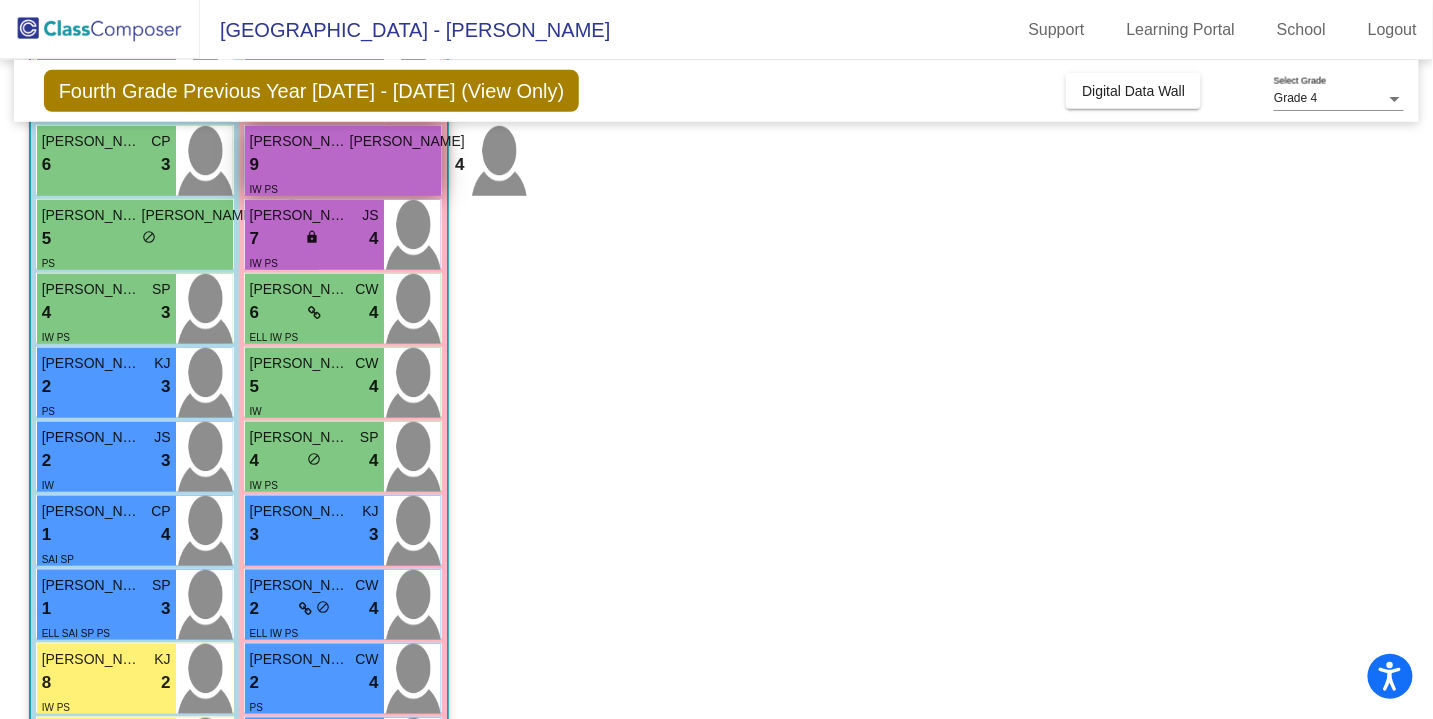 click on "9 lock do_not_disturb_alt 4" at bounding box center [357, 165] 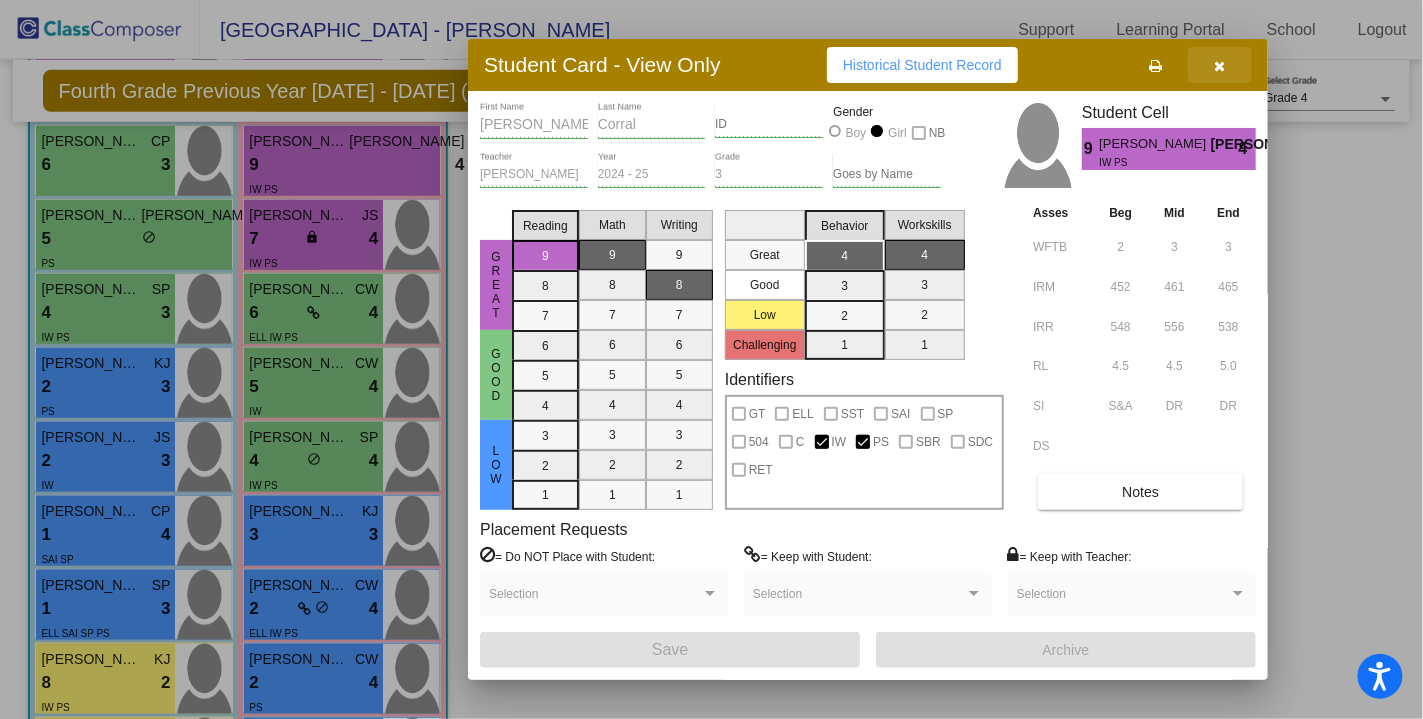 click at bounding box center [1220, 65] 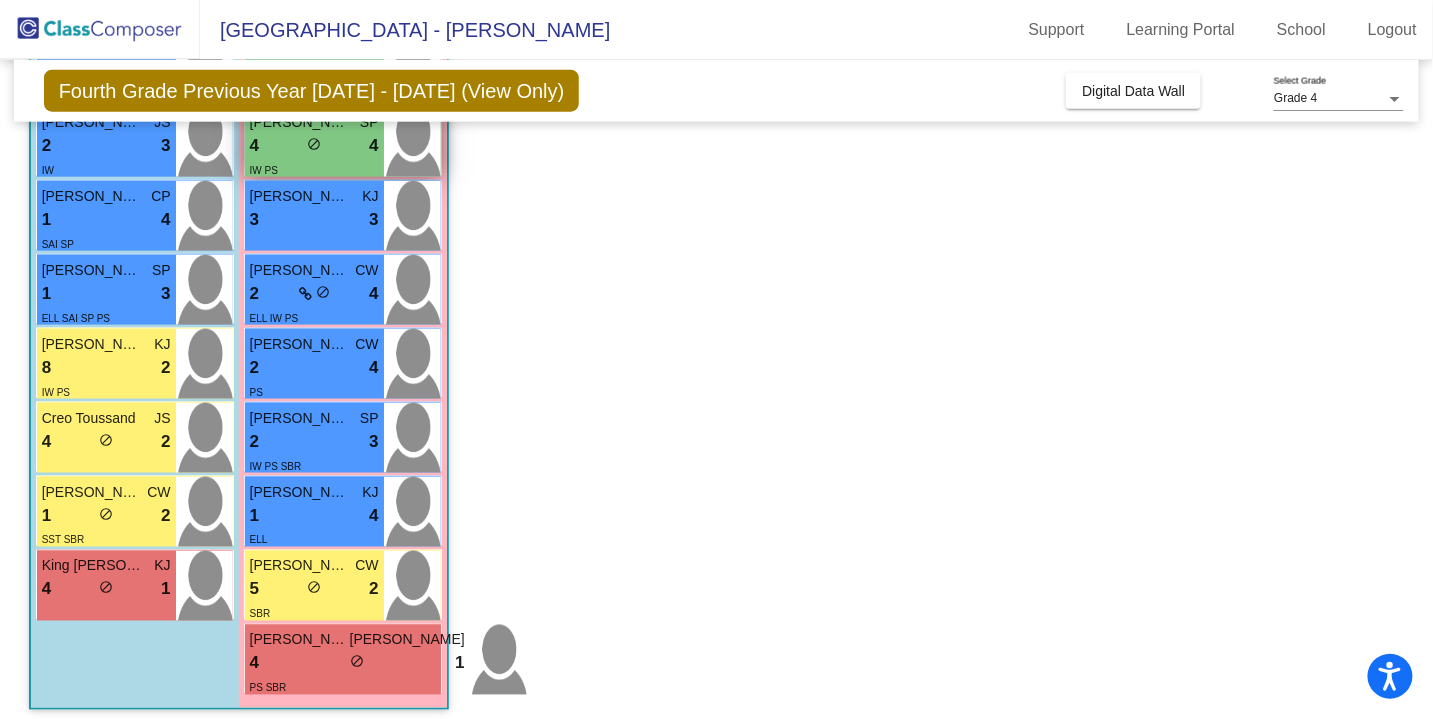 scroll, scrollTop: 742, scrollLeft: 0, axis: vertical 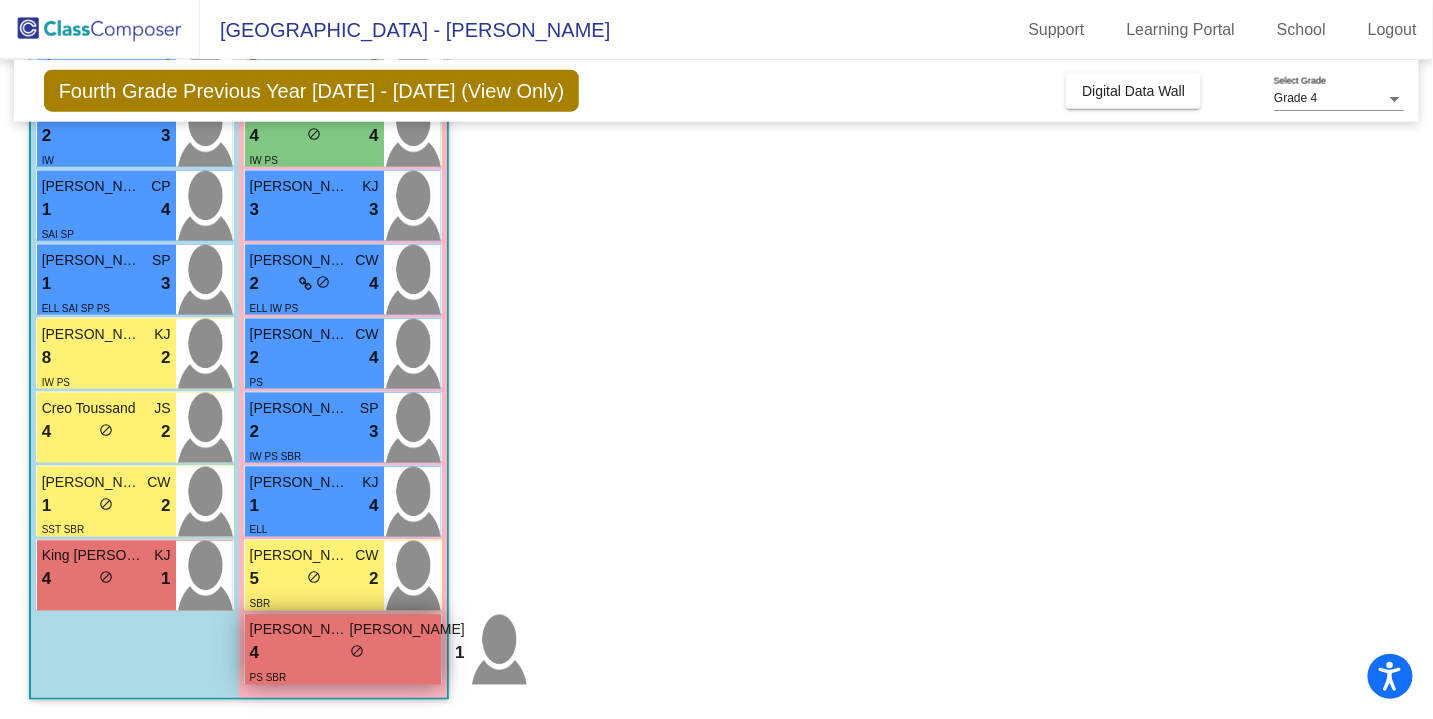 click on "PS SBR" at bounding box center [268, 678] 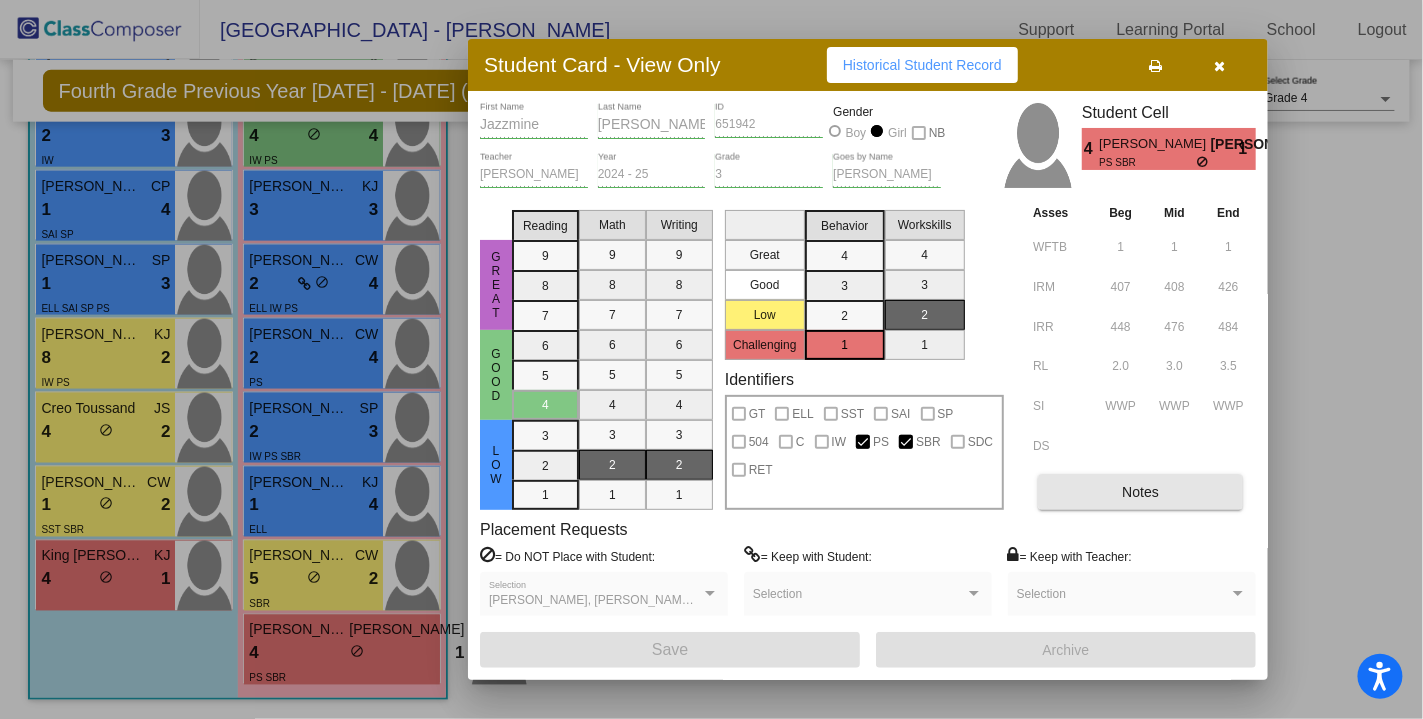 click on "Notes" at bounding box center (1140, 492) 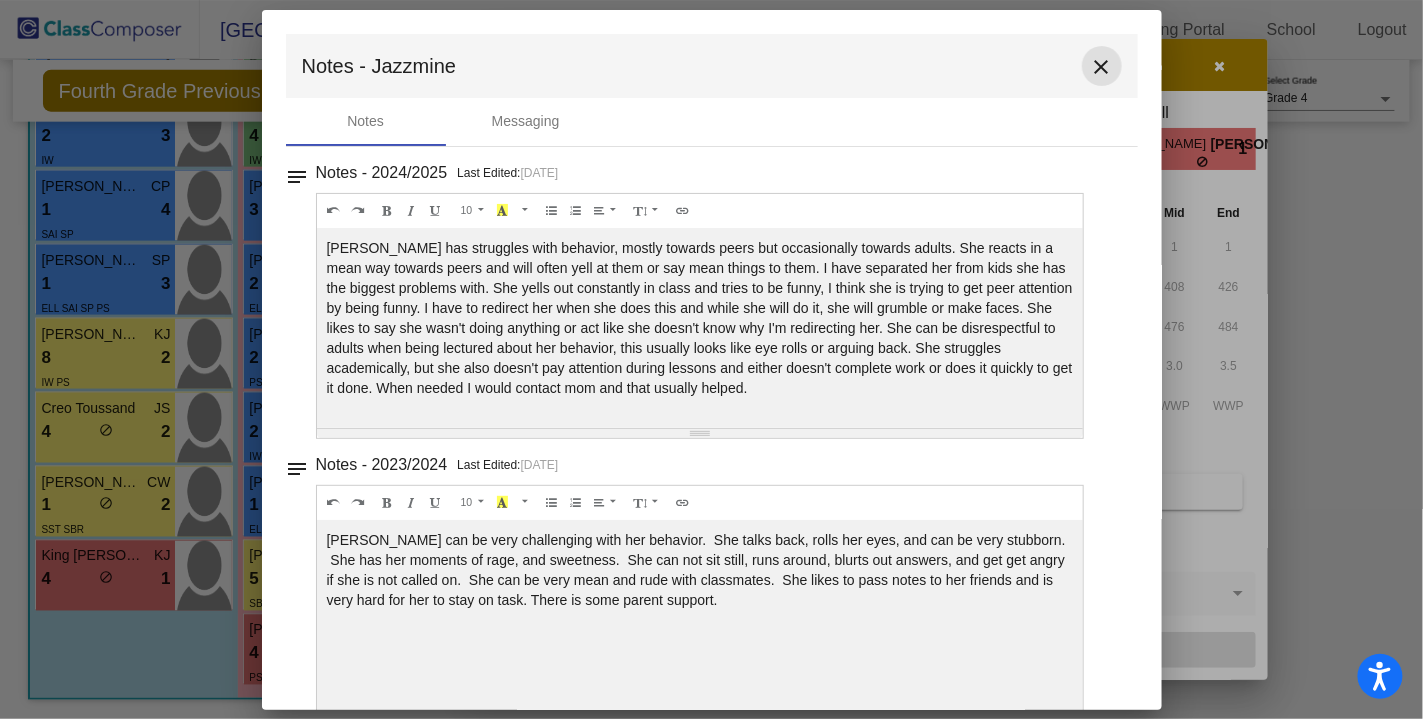 click on "close" at bounding box center (1102, 67) 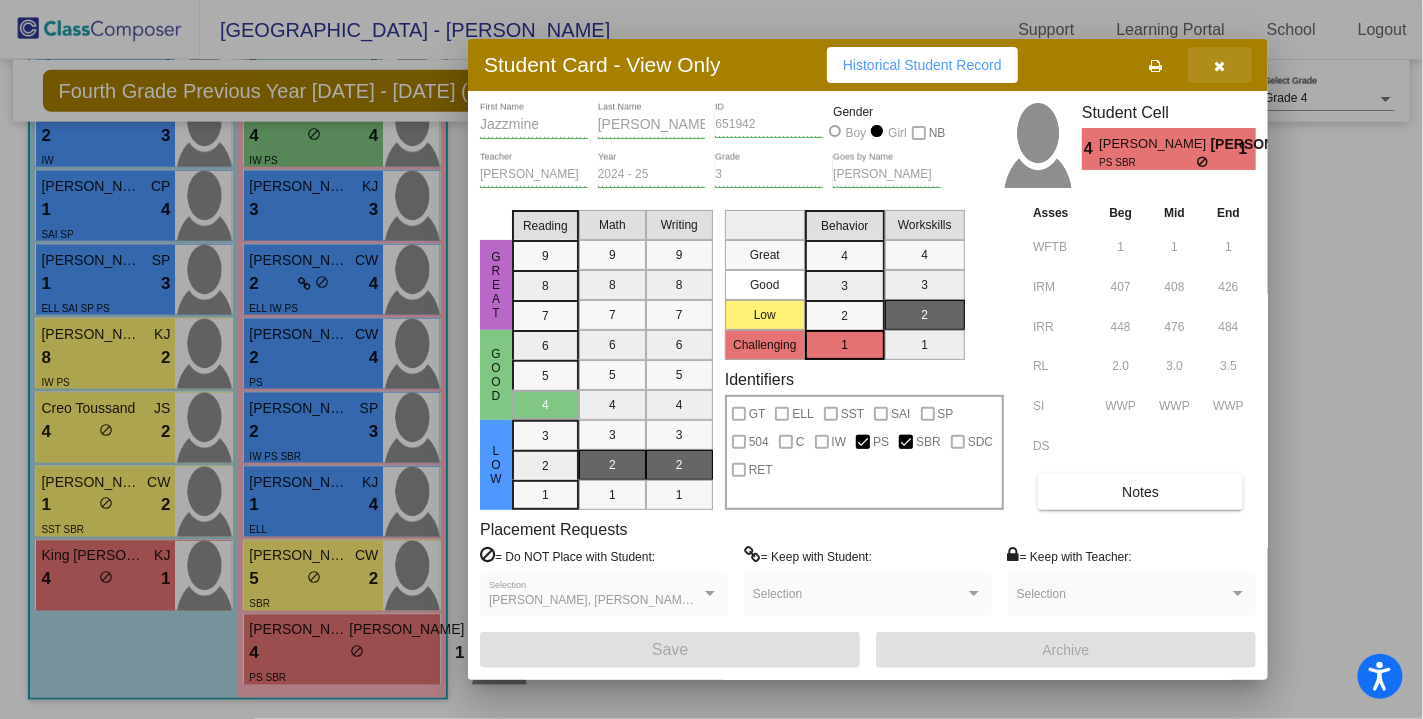 click at bounding box center [1220, 65] 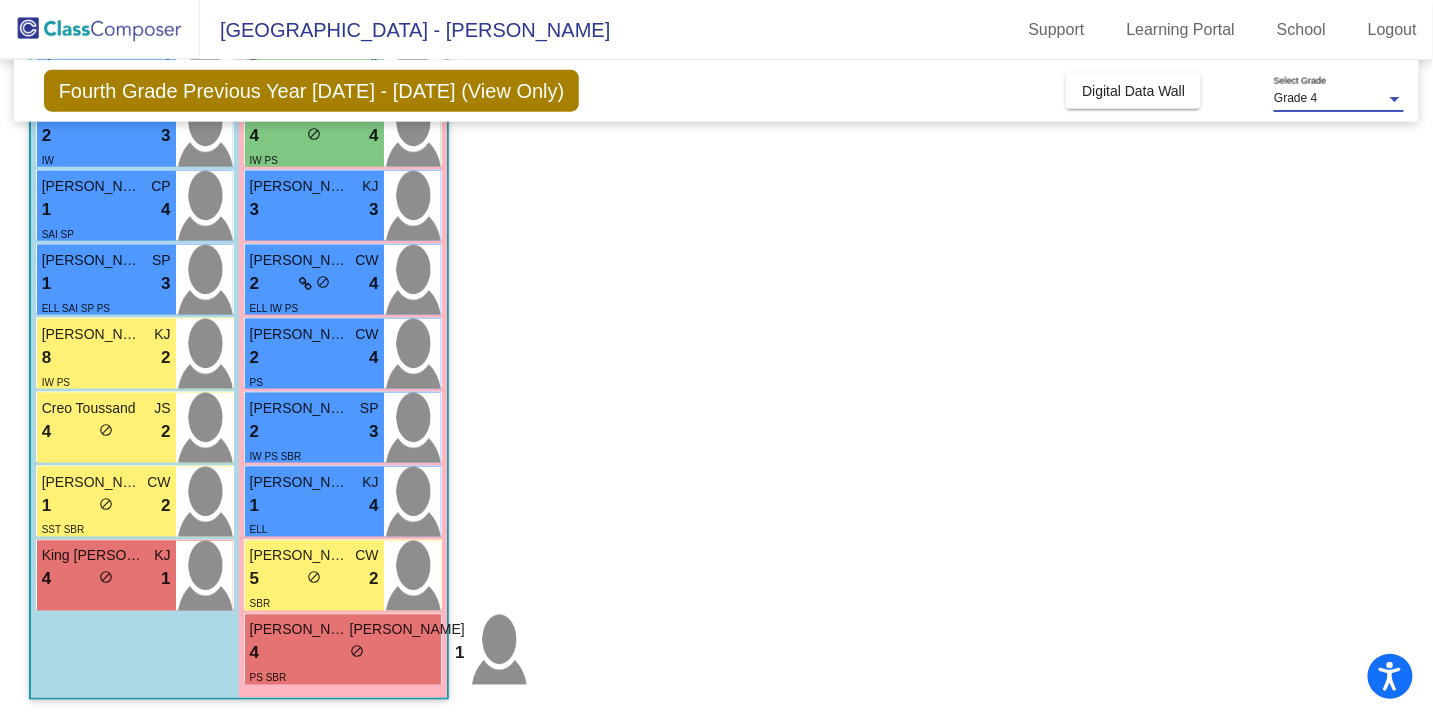 click on "Grade 4" at bounding box center [1295, 98] 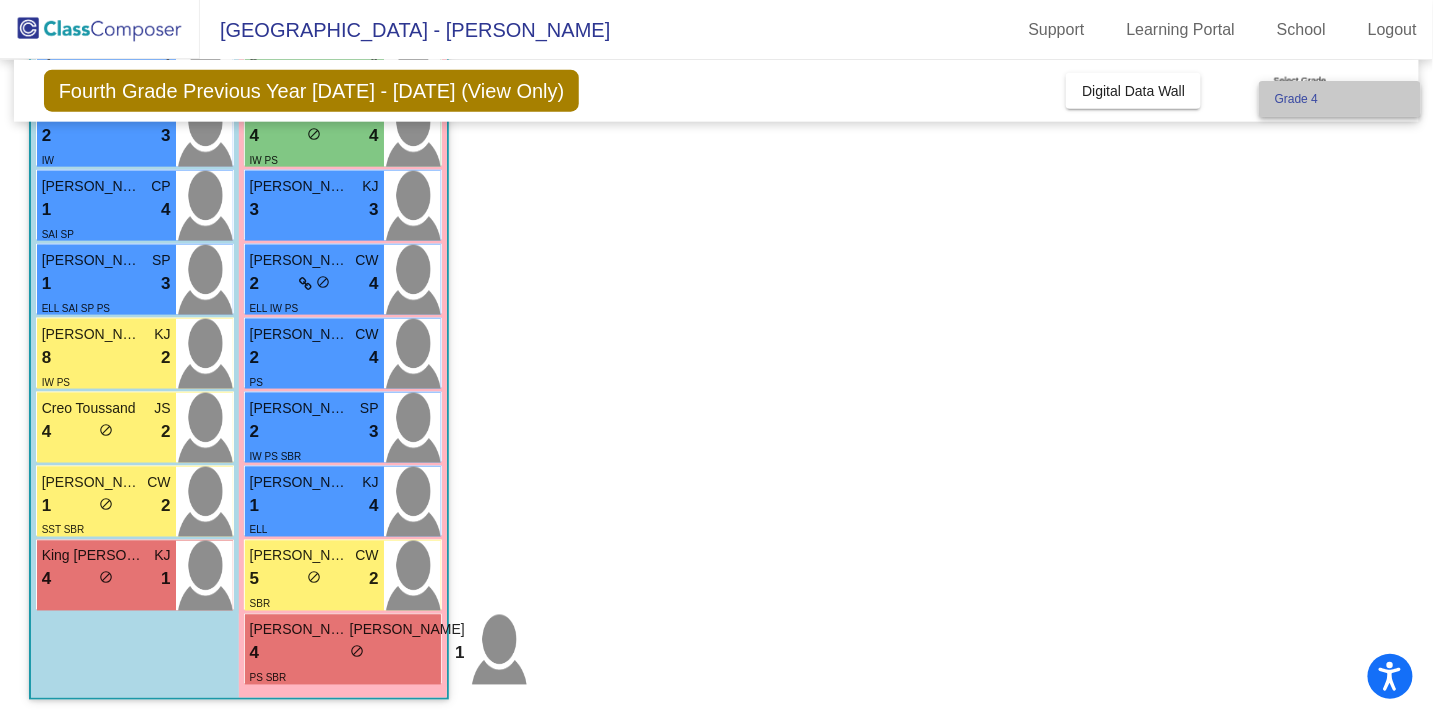 click on "Grade 4" at bounding box center [1340, 99] 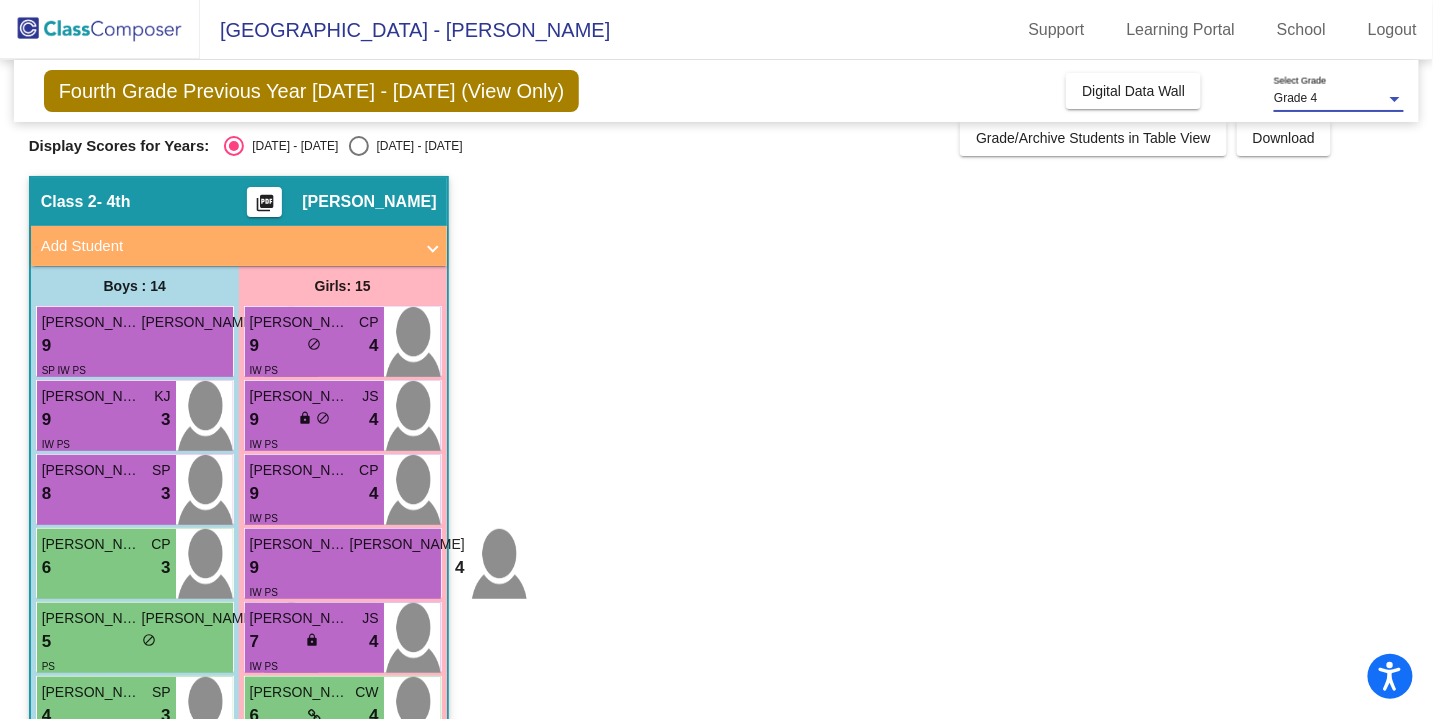 scroll, scrollTop: 0, scrollLeft: 0, axis: both 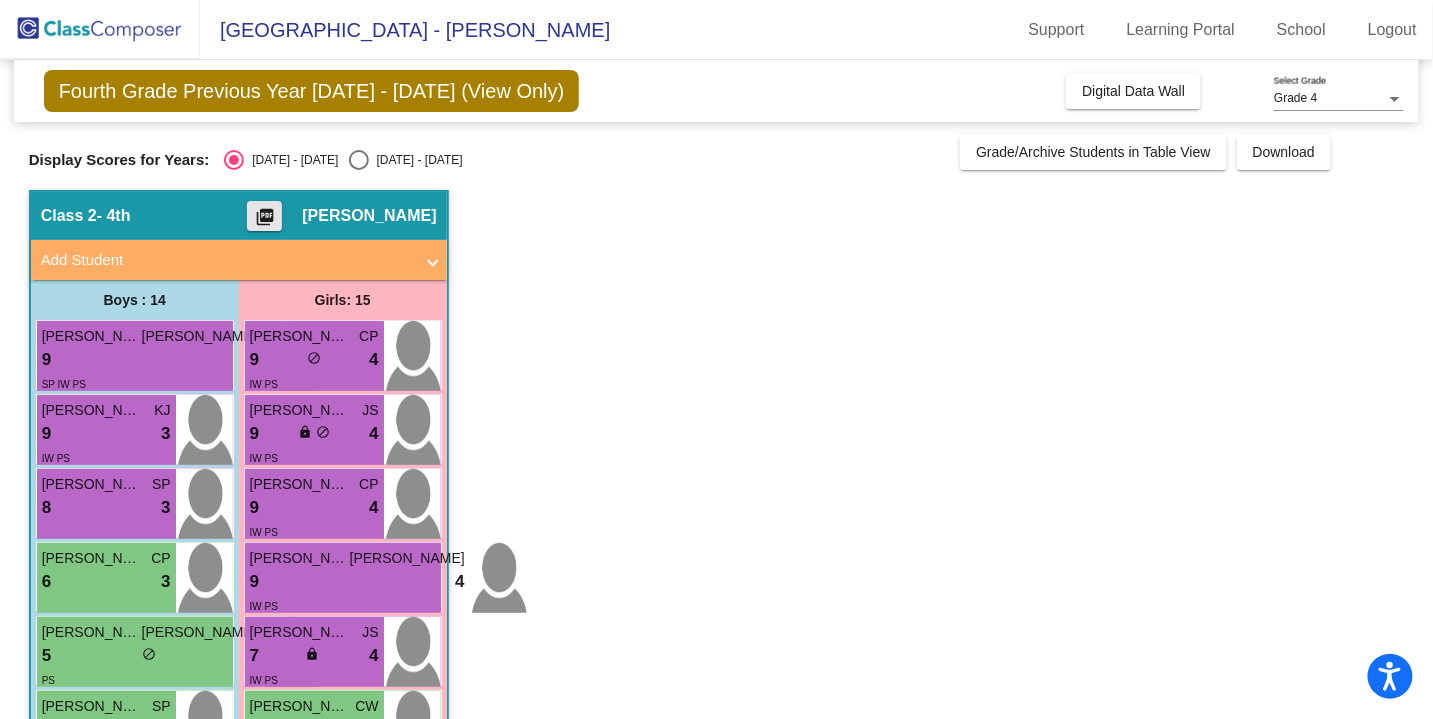 click on "picture_as_pdf" 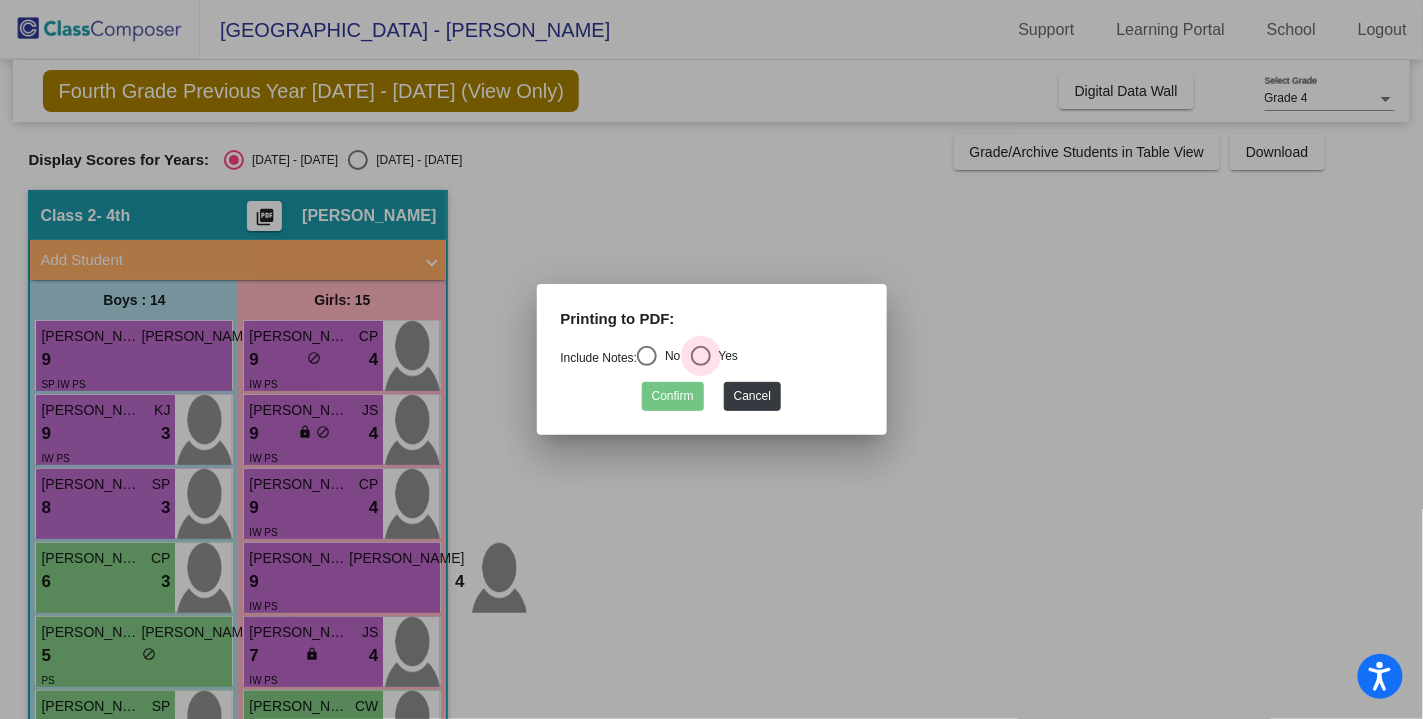 click at bounding box center (701, 356) 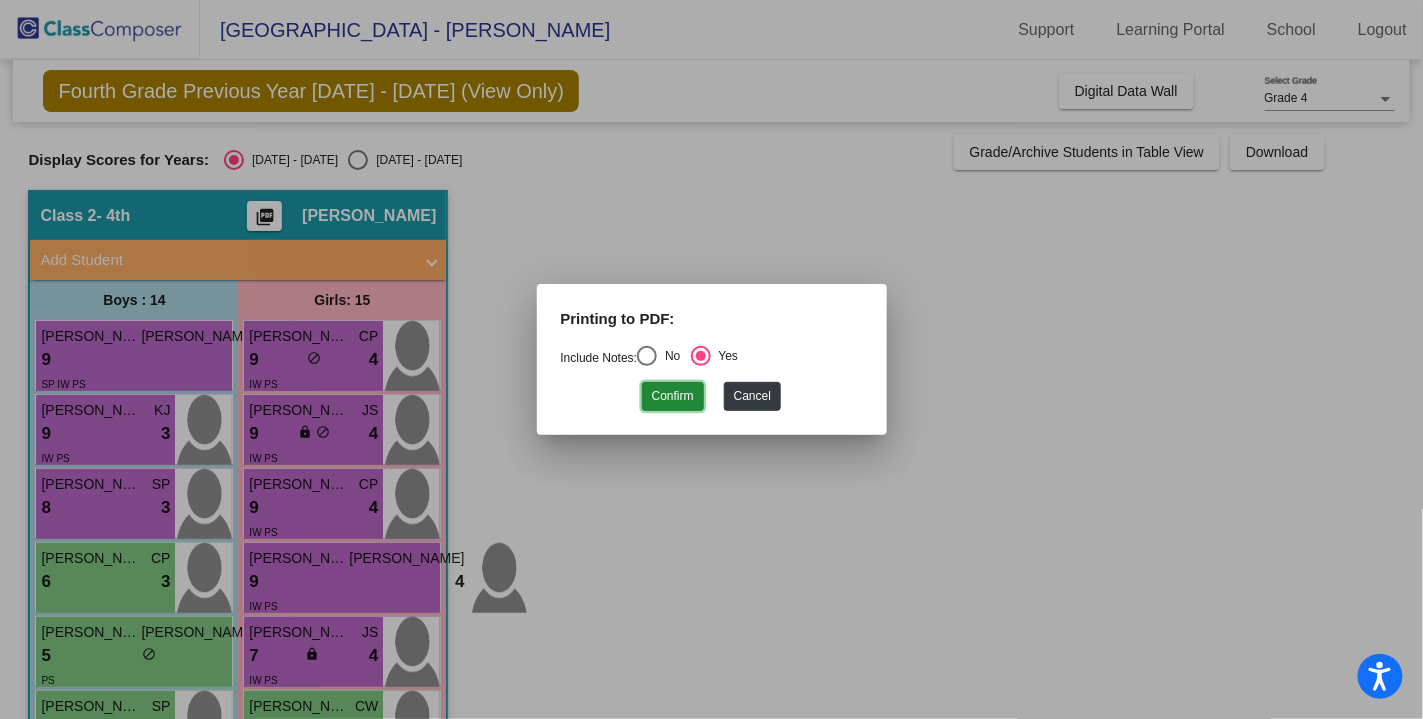 click on "Confirm" at bounding box center [673, 396] 